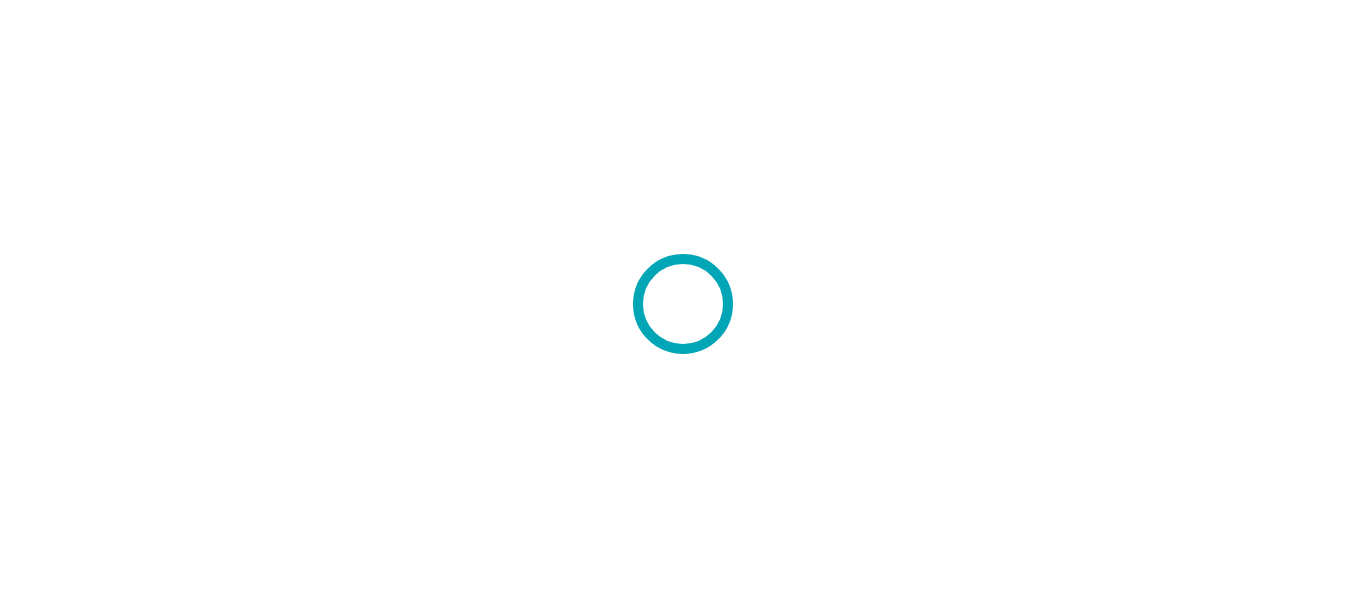 scroll, scrollTop: 0, scrollLeft: 0, axis: both 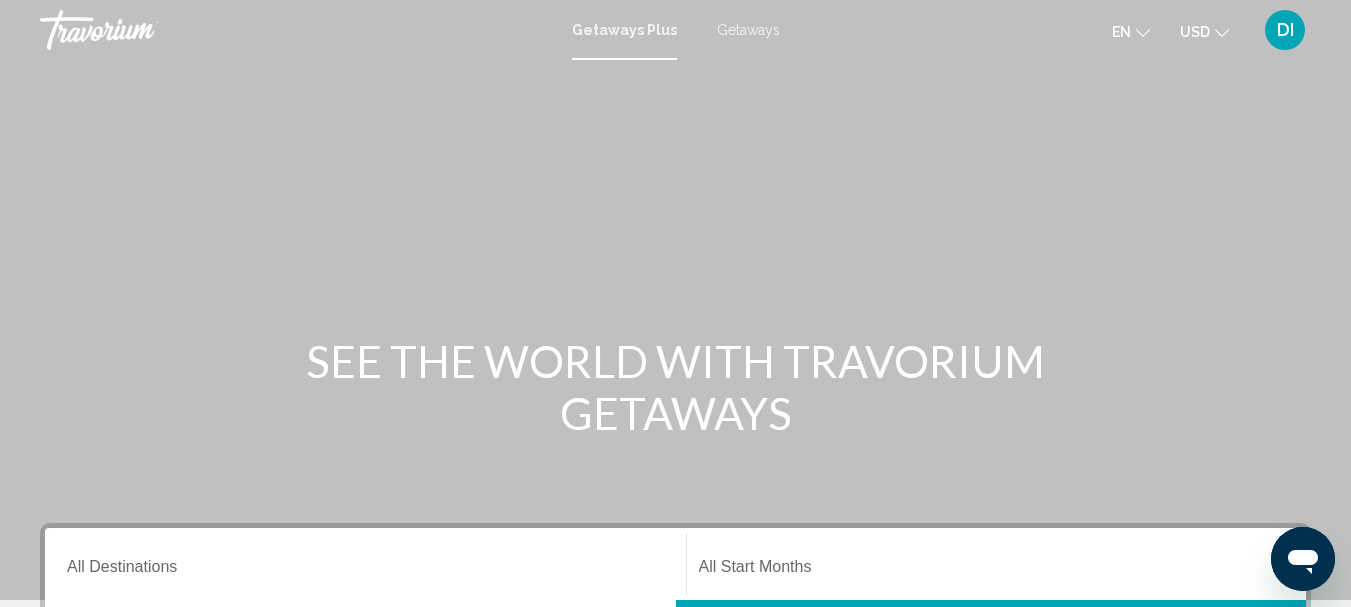 click on "Getaways" at bounding box center (748, 30) 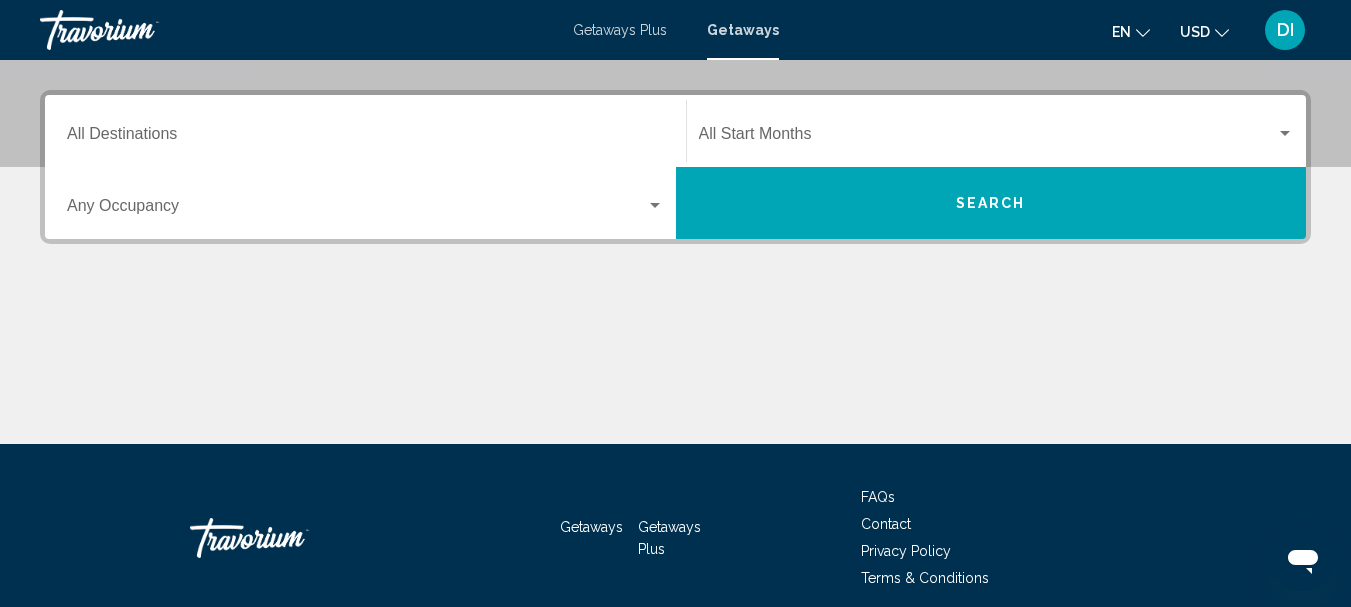 scroll, scrollTop: 500, scrollLeft: 0, axis: vertical 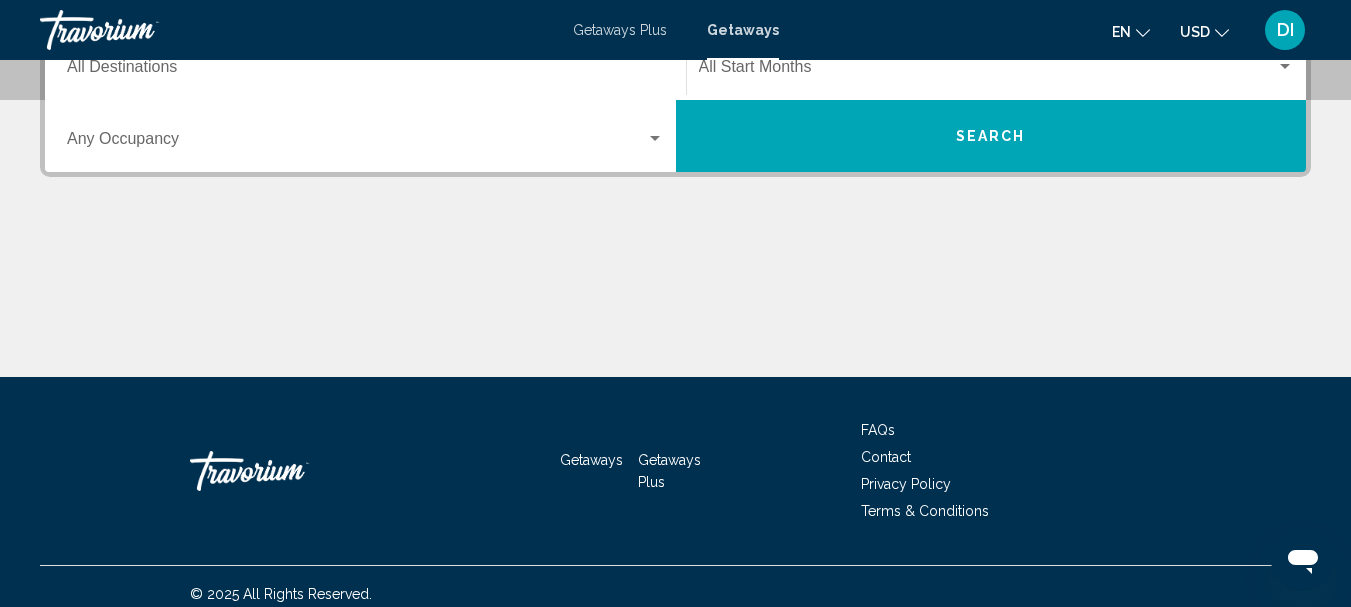 click at bounding box center [655, 138] 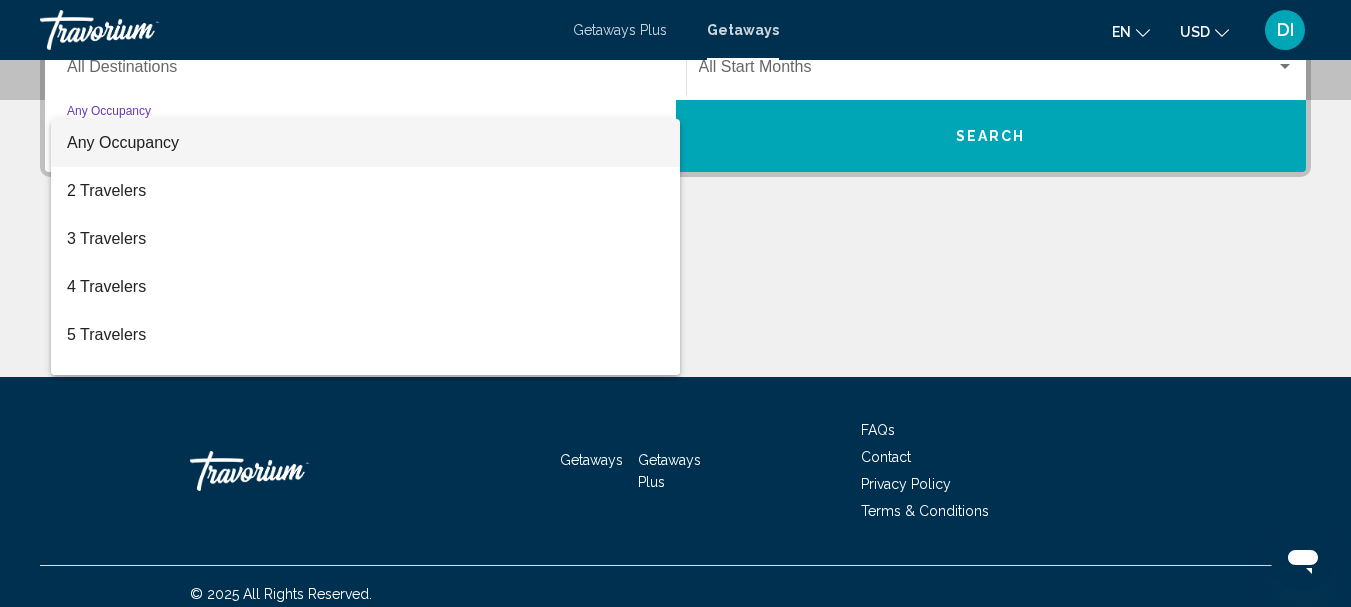 scroll, scrollTop: 458, scrollLeft: 0, axis: vertical 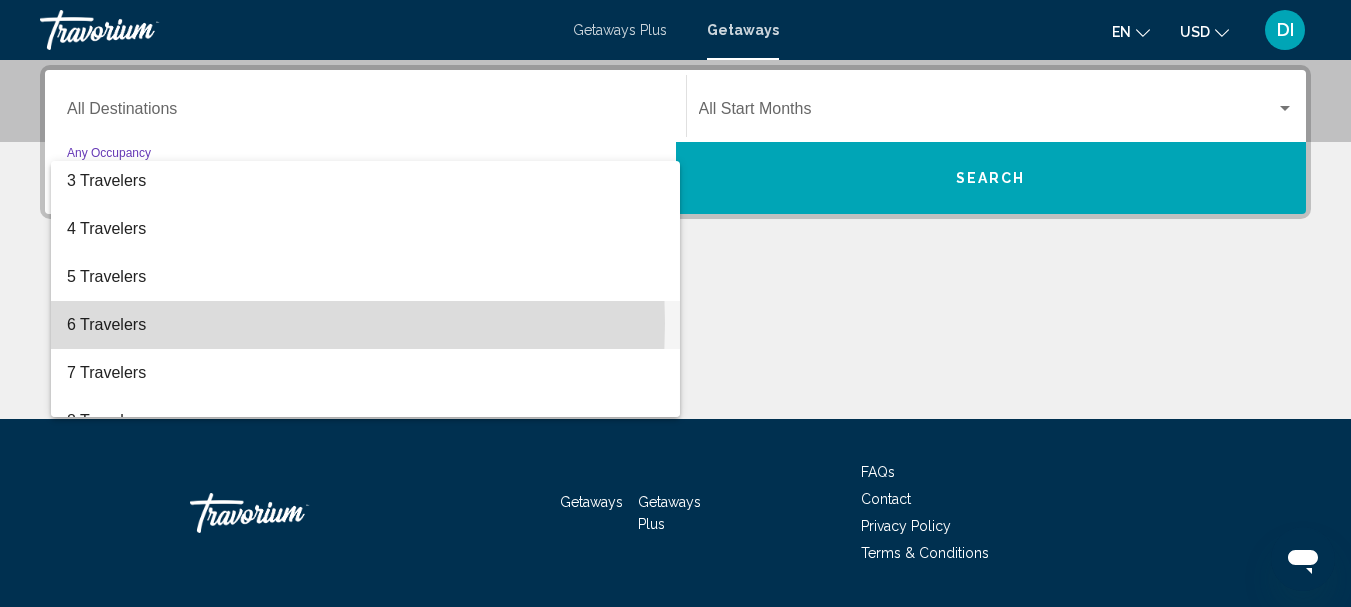 click on "6 Travelers" at bounding box center [365, 325] 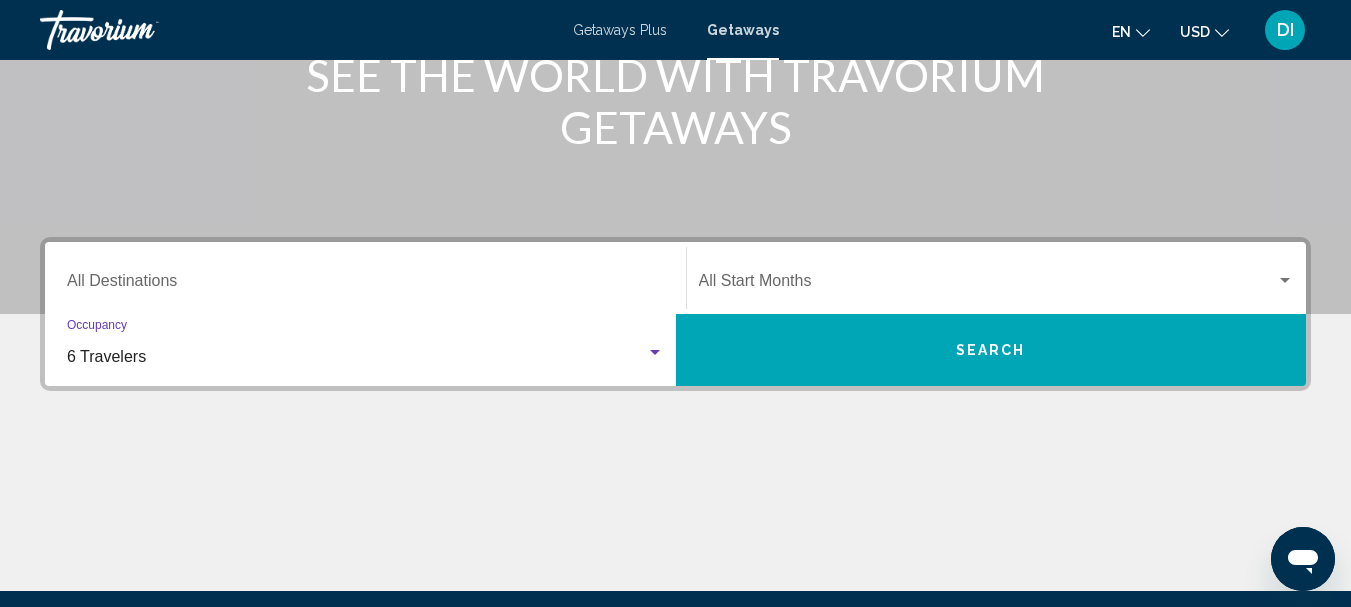 scroll, scrollTop: 258, scrollLeft: 0, axis: vertical 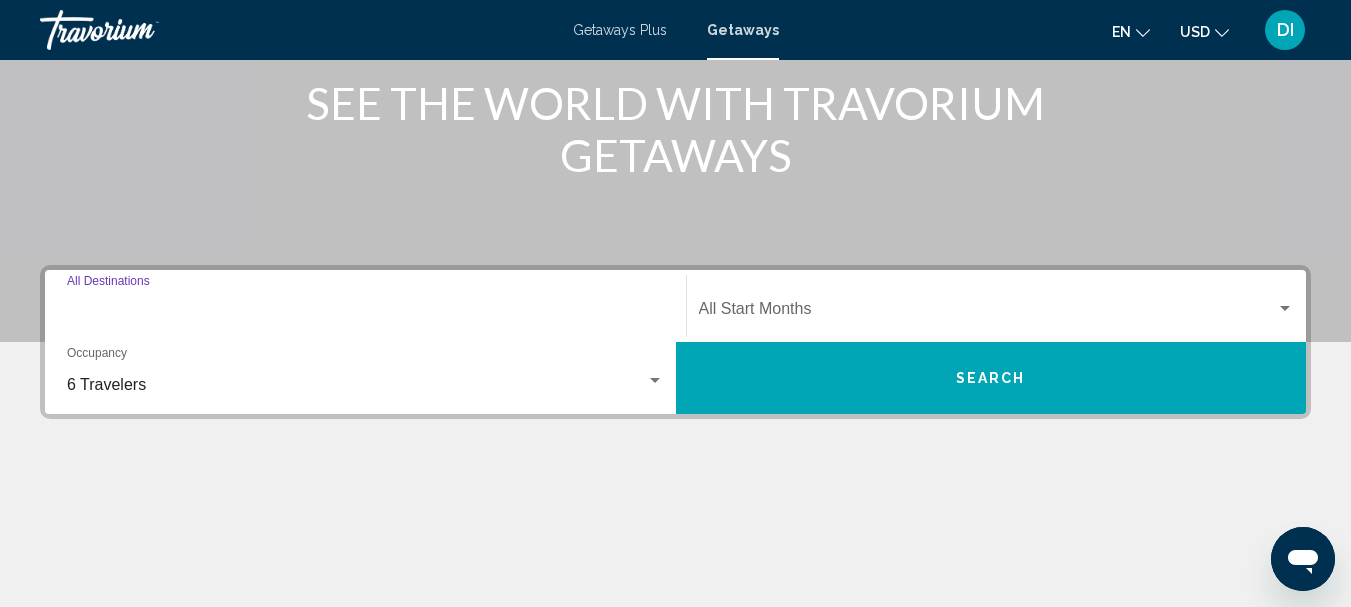 click on "Destination All Destinations" at bounding box center (365, 313) 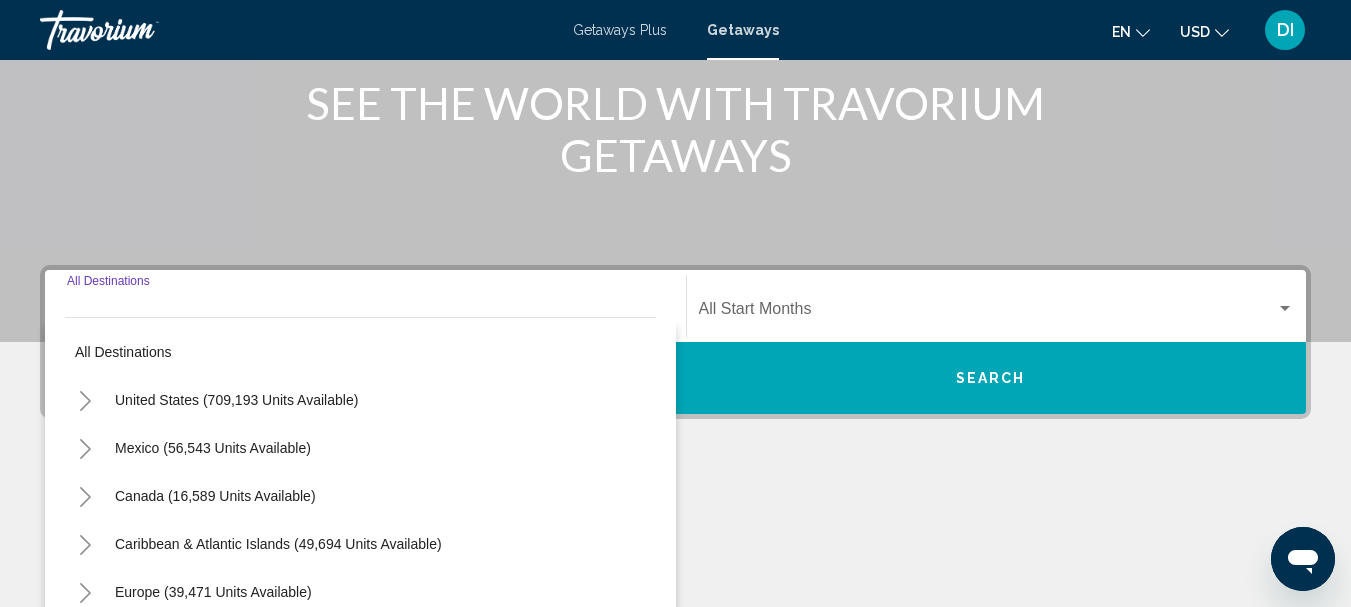 scroll, scrollTop: 458, scrollLeft: 0, axis: vertical 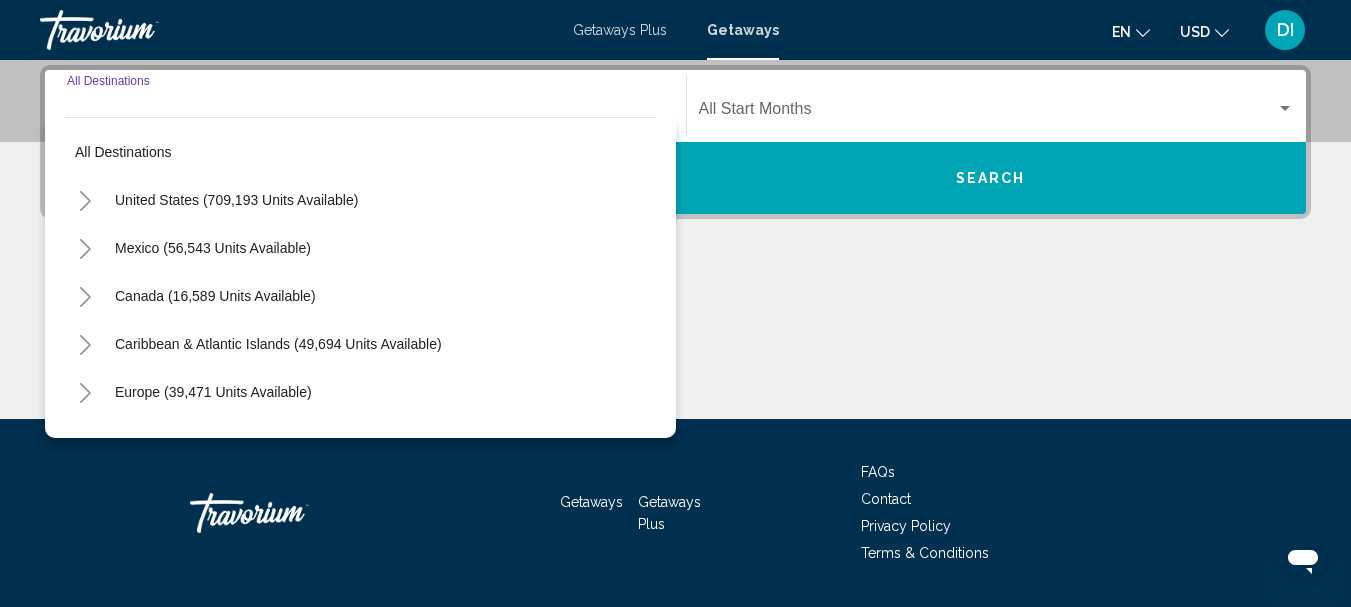 click 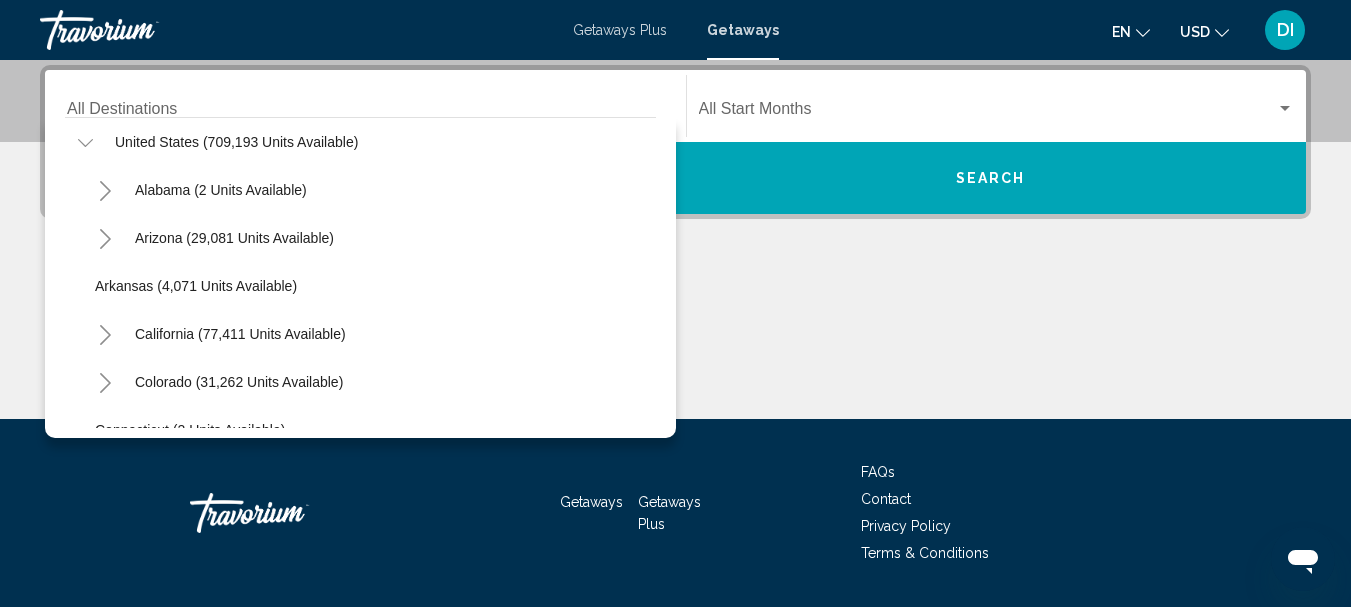 scroll, scrollTop: 100, scrollLeft: 0, axis: vertical 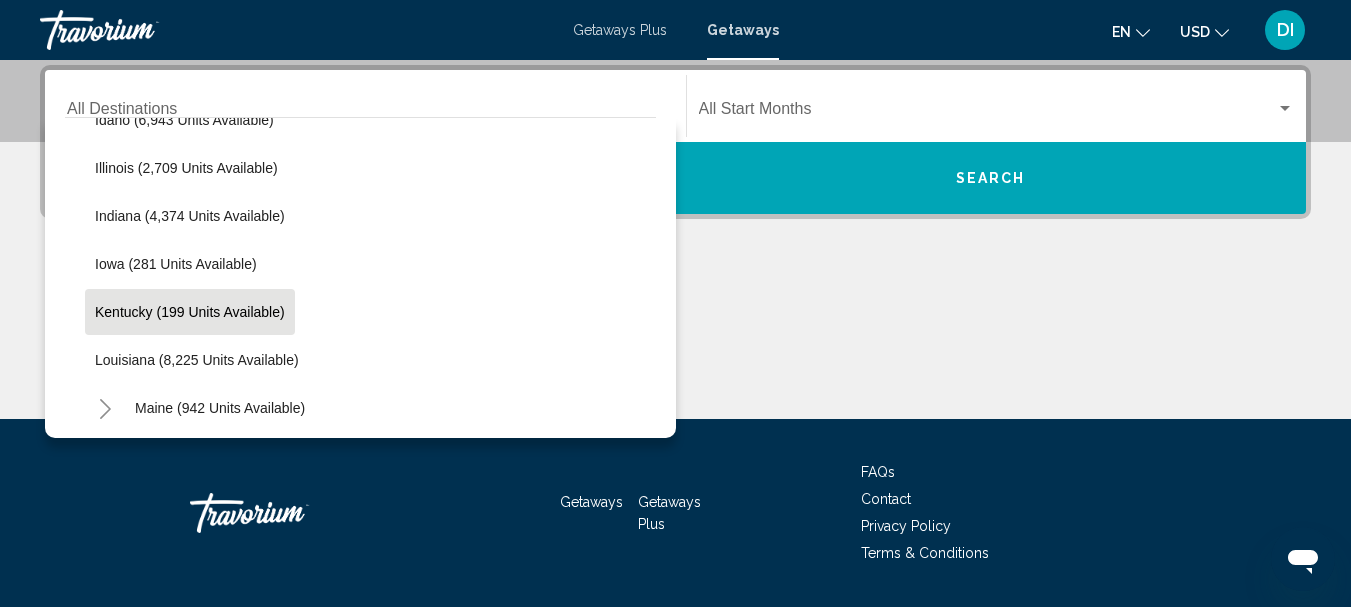 click on "Kentucky (199 units available)" 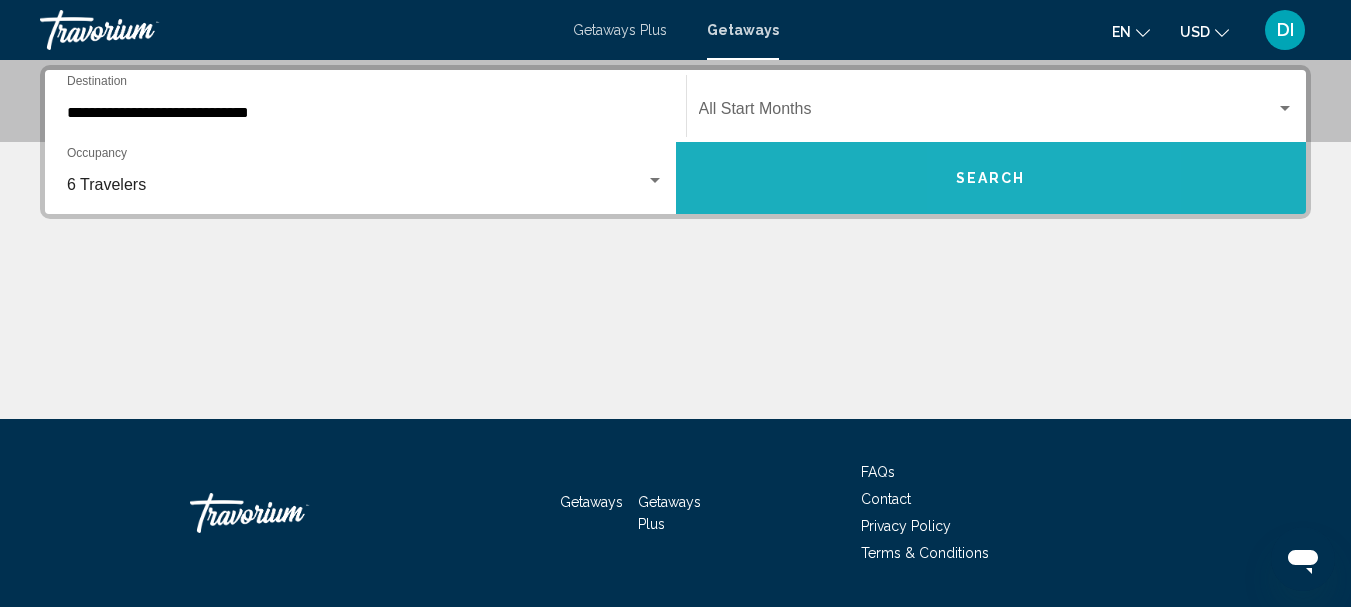 click on "Search" at bounding box center (991, 178) 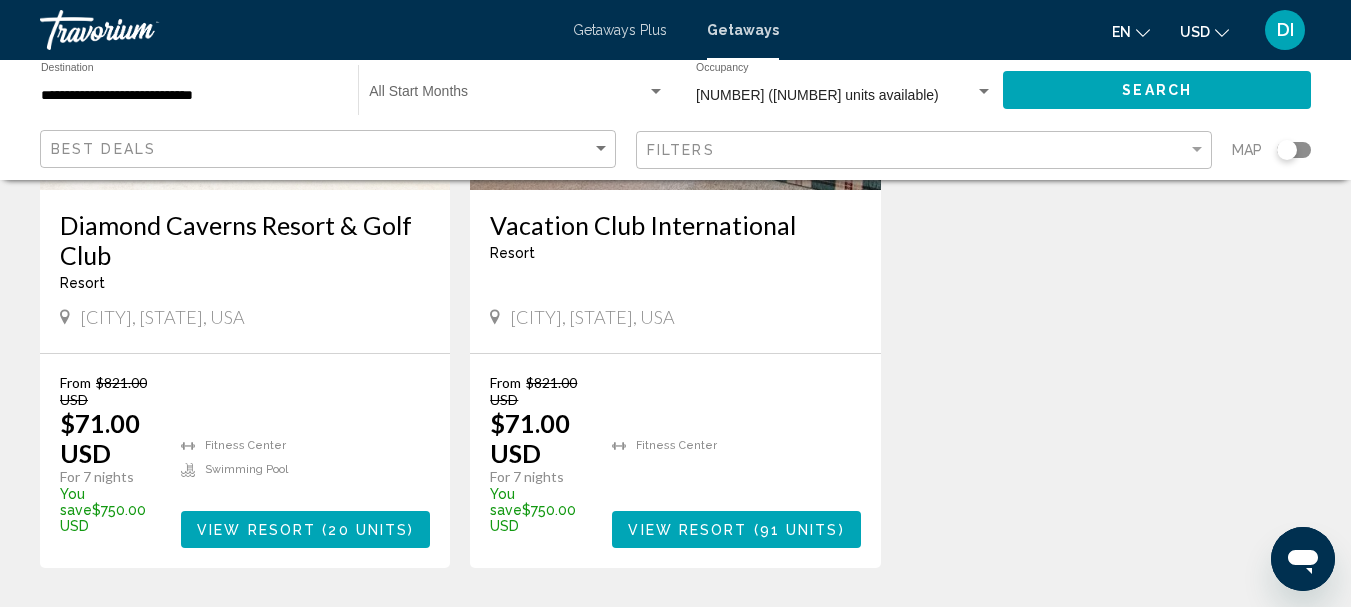 scroll, scrollTop: 0, scrollLeft: 0, axis: both 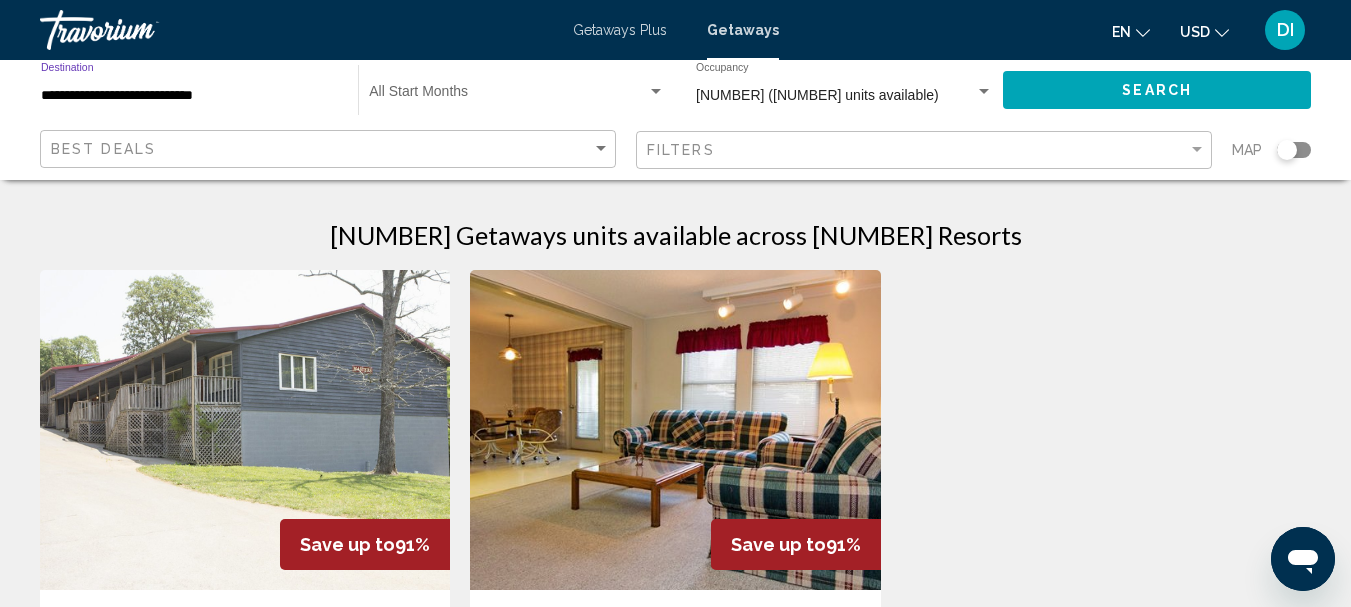 click on "**********" at bounding box center [189, 96] 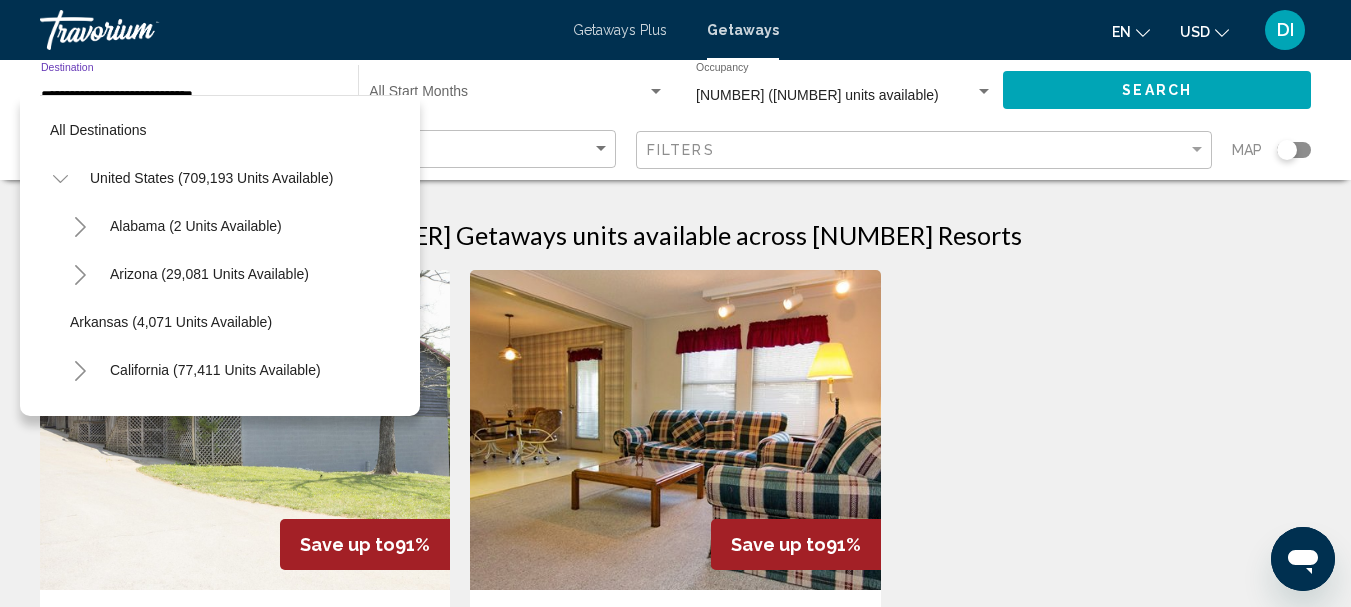 scroll, scrollTop: 655, scrollLeft: 0, axis: vertical 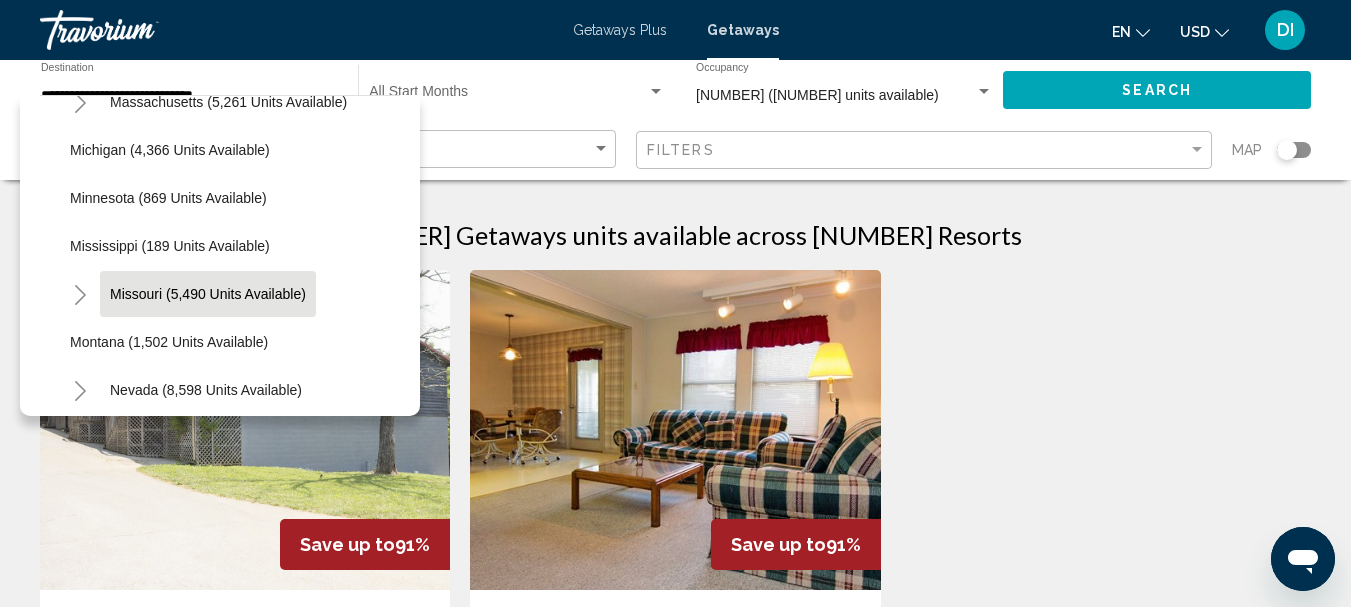 click on "Missouri (5,490 units available)" 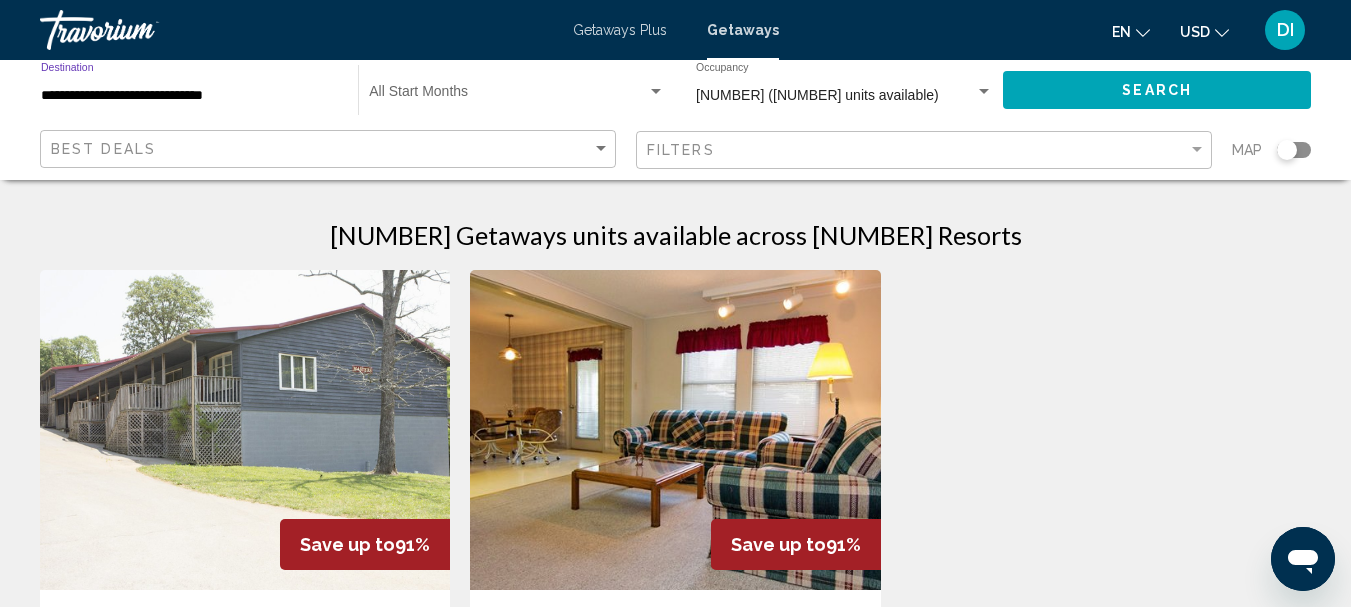click on "Search" 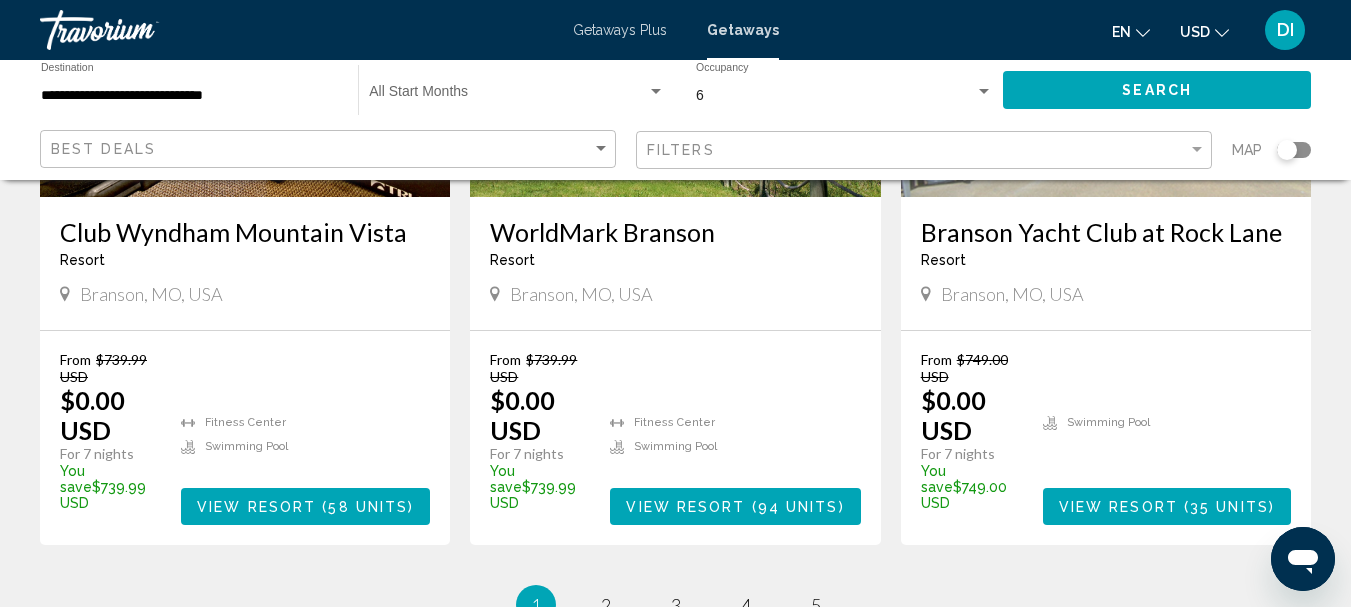 scroll, scrollTop: 2700, scrollLeft: 0, axis: vertical 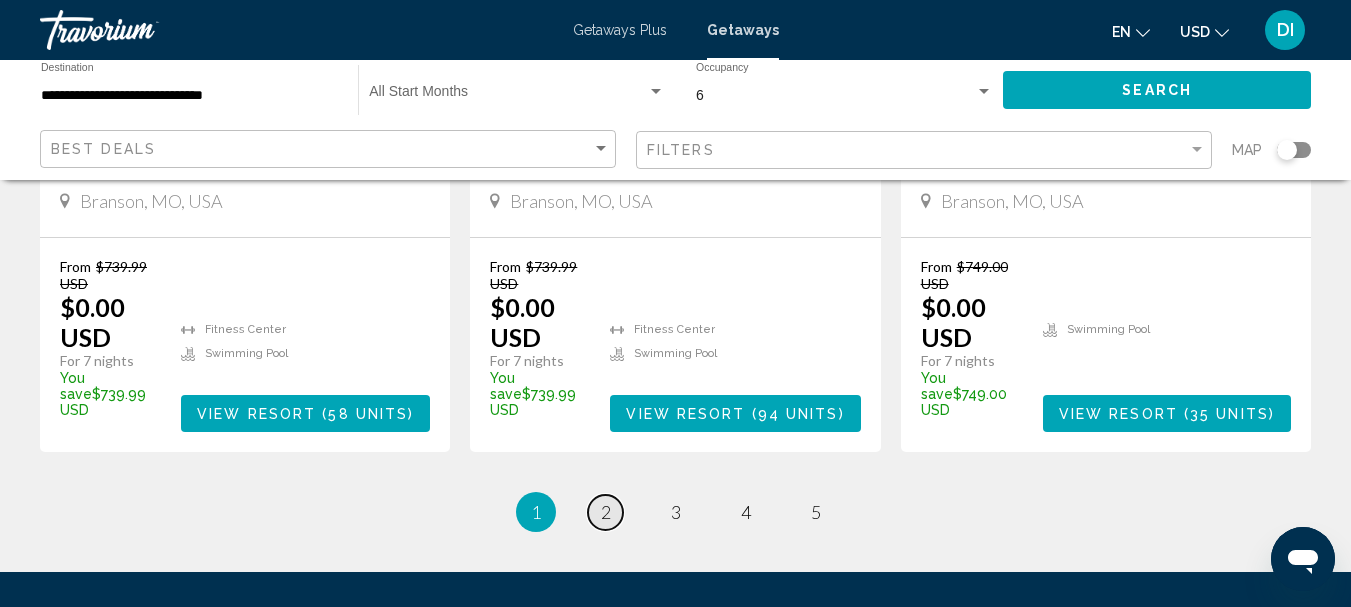 click on "2" at bounding box center [606, 512] 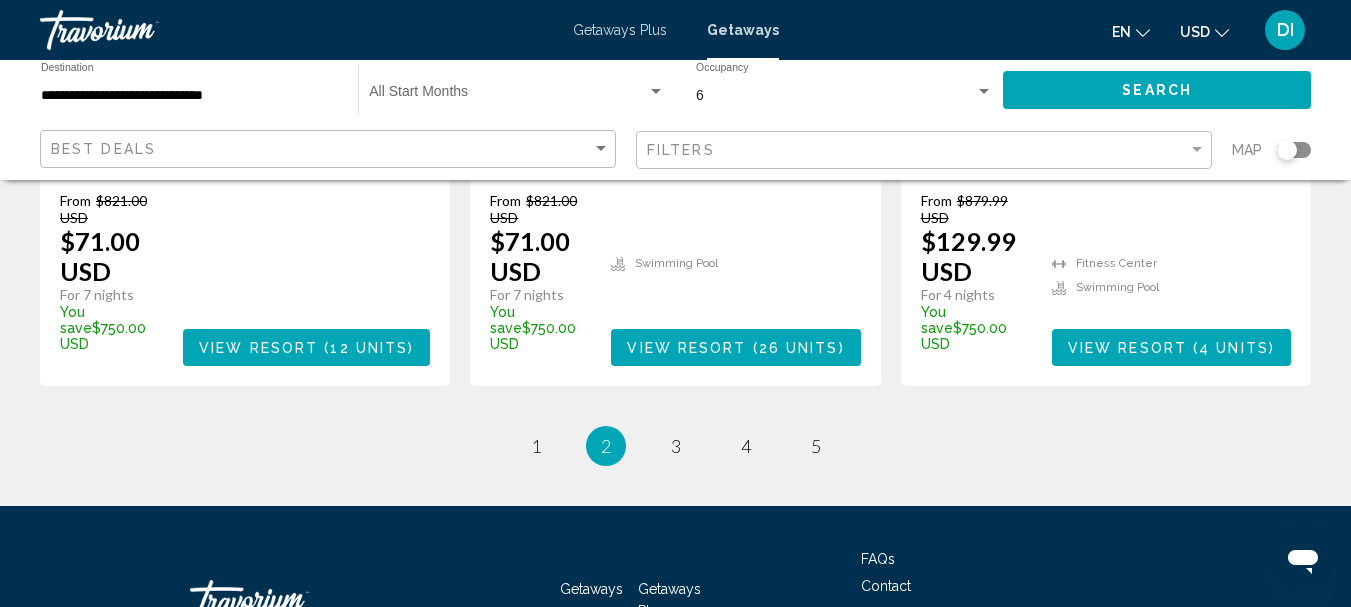 scroll, scrollTop: 2876, scrollLeft: 0, axis: vertical 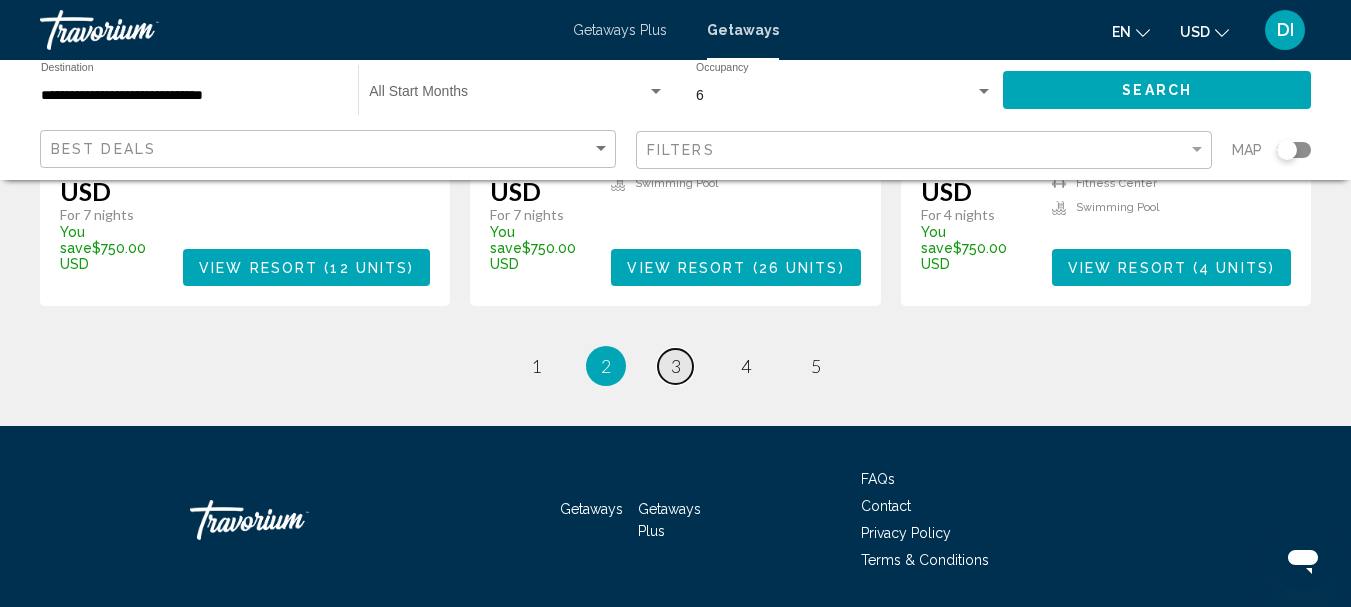 click on "3" at bounding box center [676, 366] 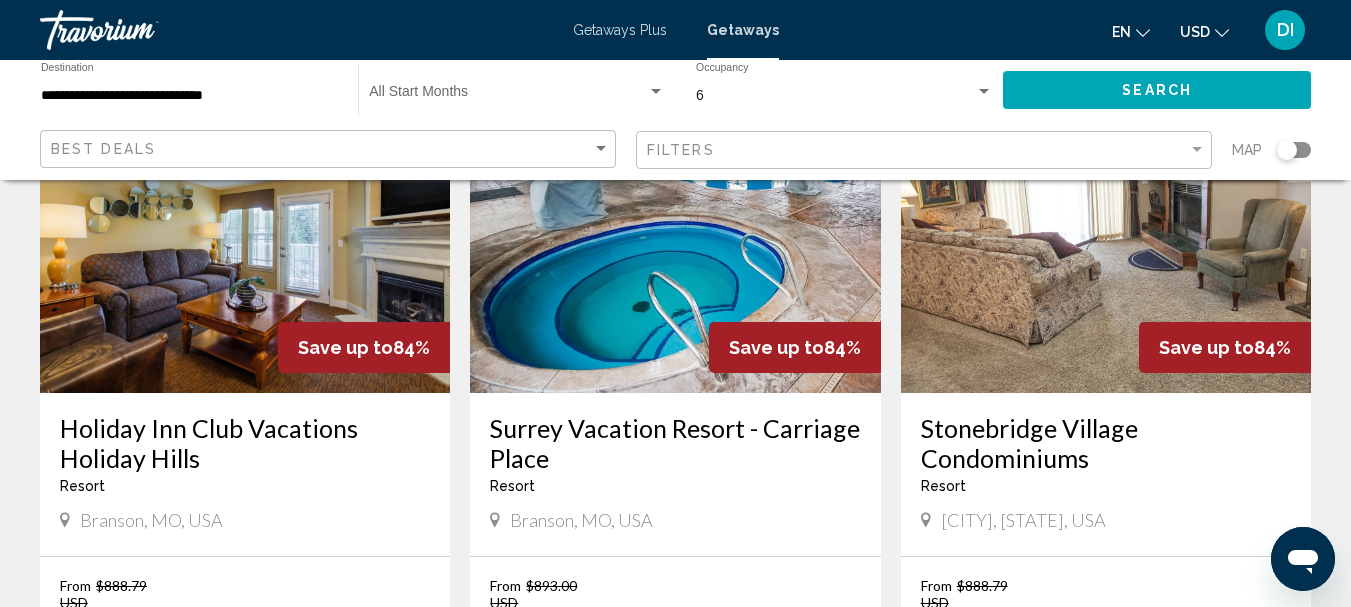 scroll, scrollTop: 0, scrollLeft: 0, axis: both 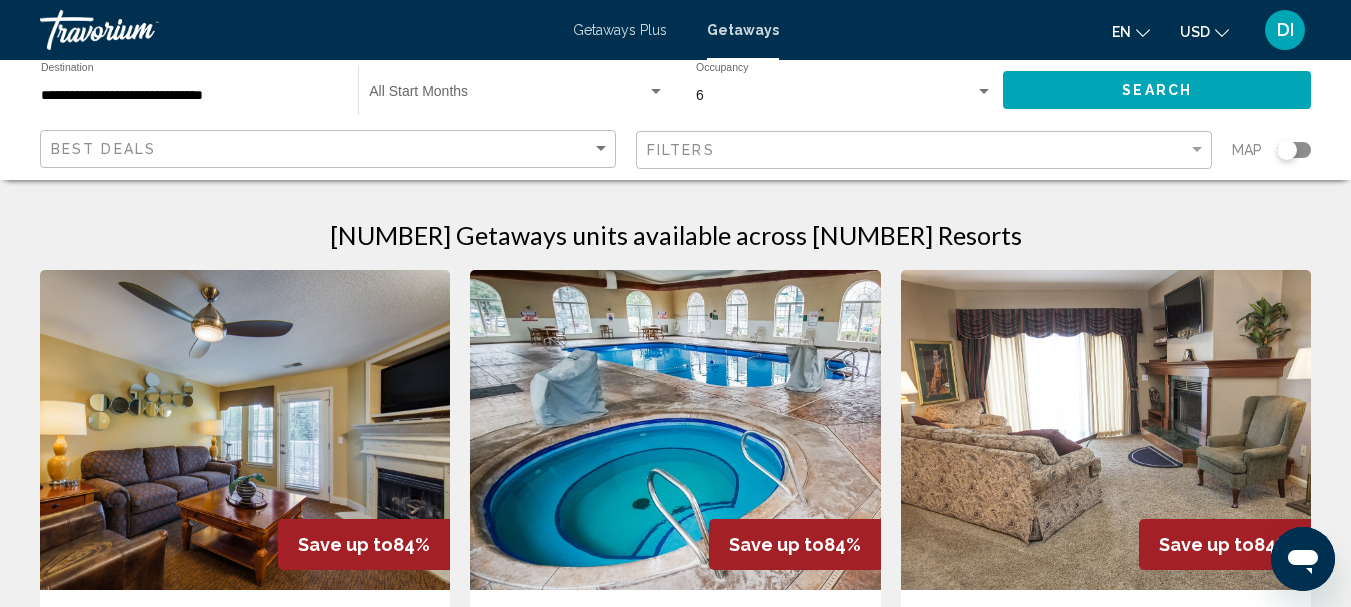 click on "Getaways Plus" at bounding box center [620, 30] 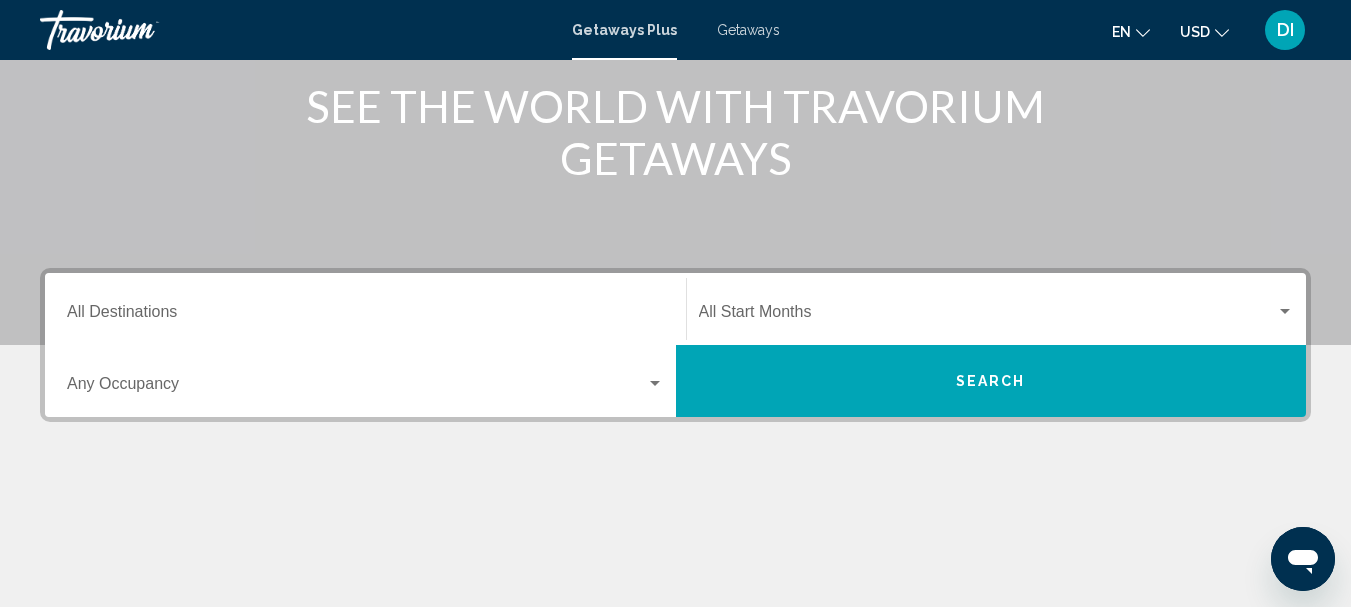 scroll, scrollTop: 400, scrollLeft: 0, axis: vertical 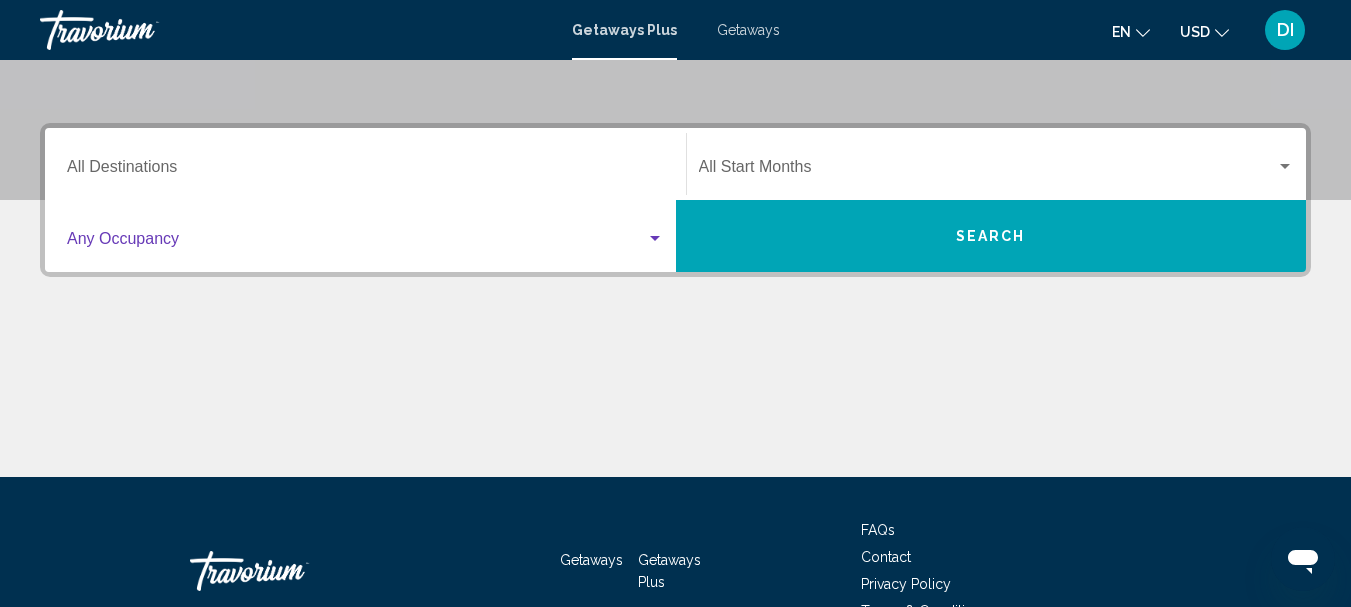 click at bounding box center [655, 239] 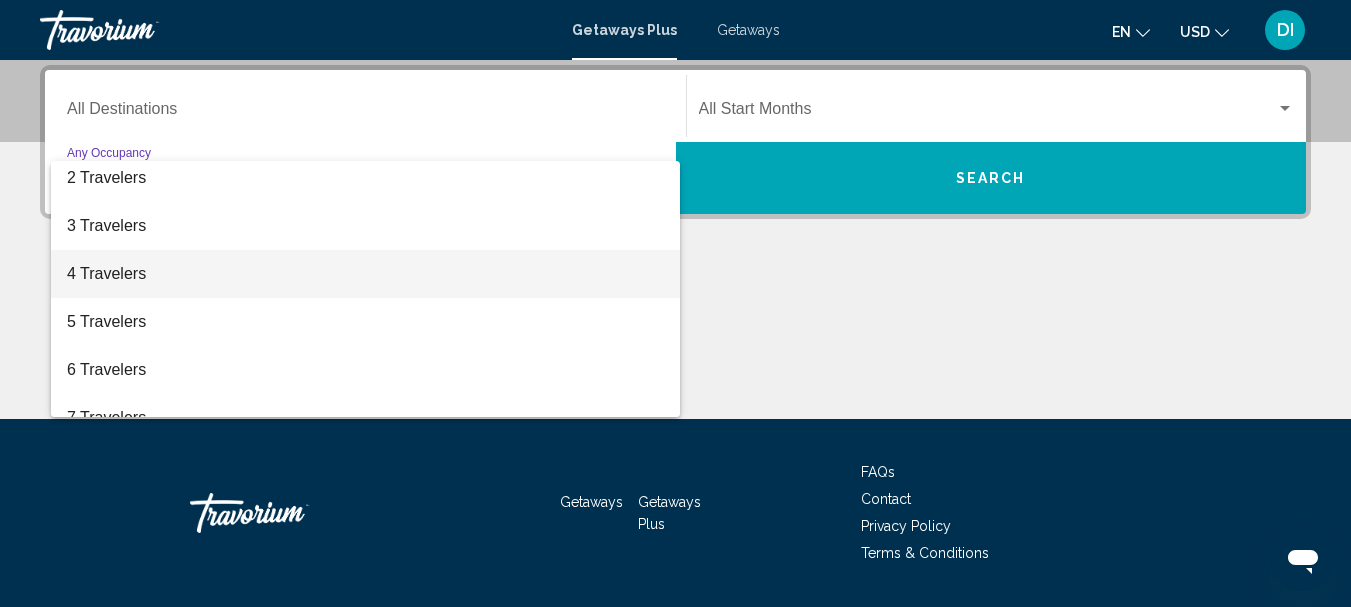 scroll, scrollTop: 100, scrollLeft: 0, axis: vertical 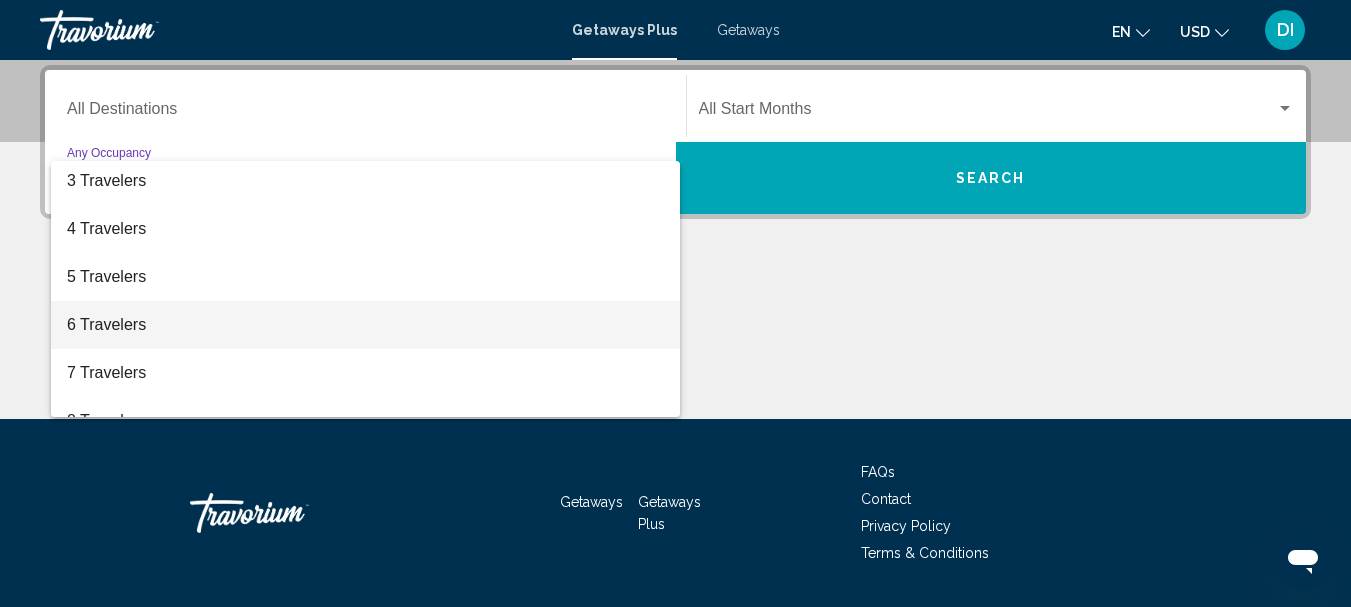 click on "6 Travelers" at bounding box center (365, 325) 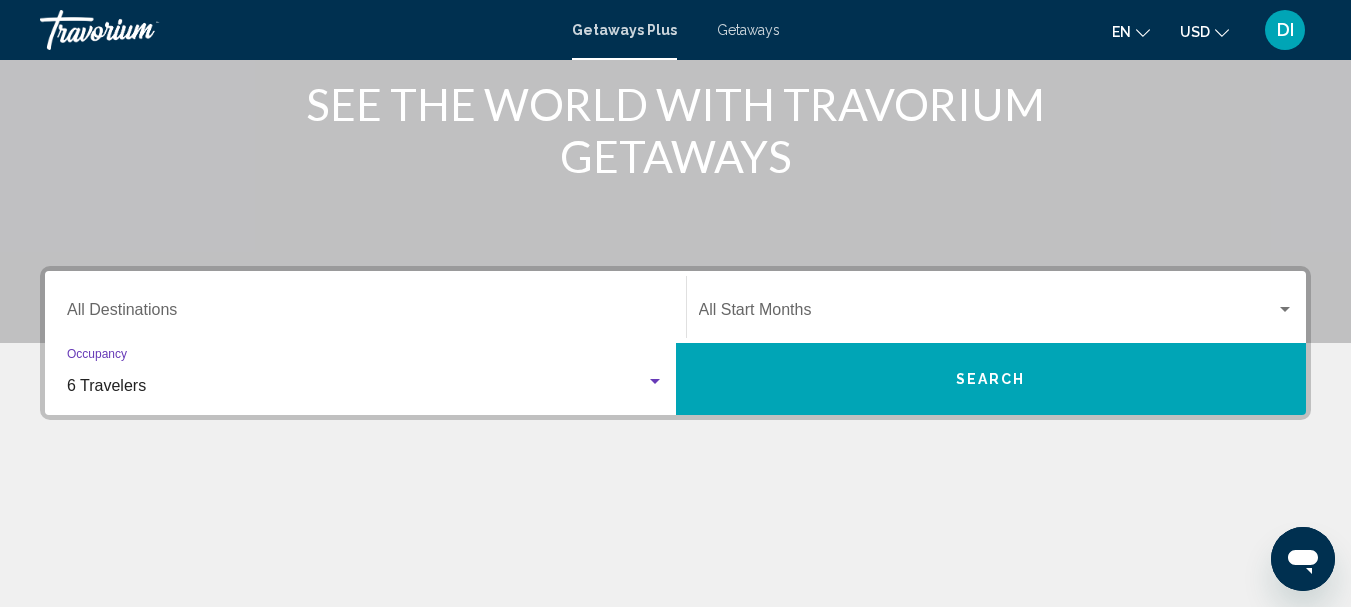 scroll, scrollTop: 258, scrollLeft: 0, axis: vertical 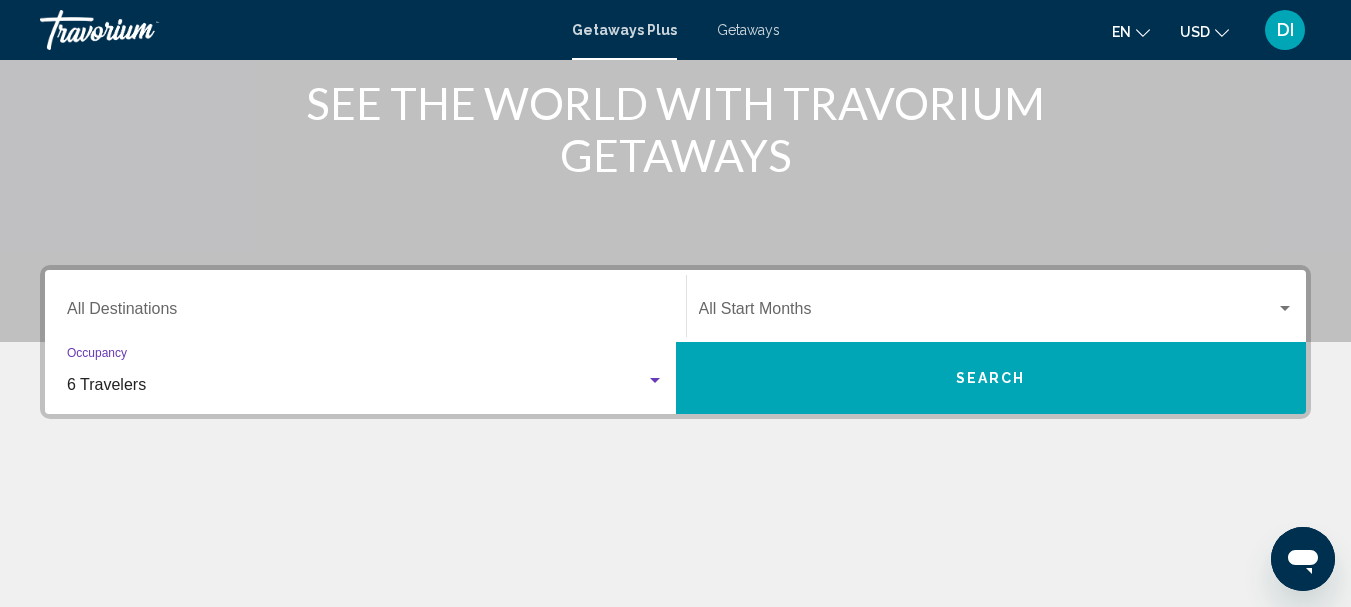 click on "Destination All Destinations" at bounding box center (365, 313) 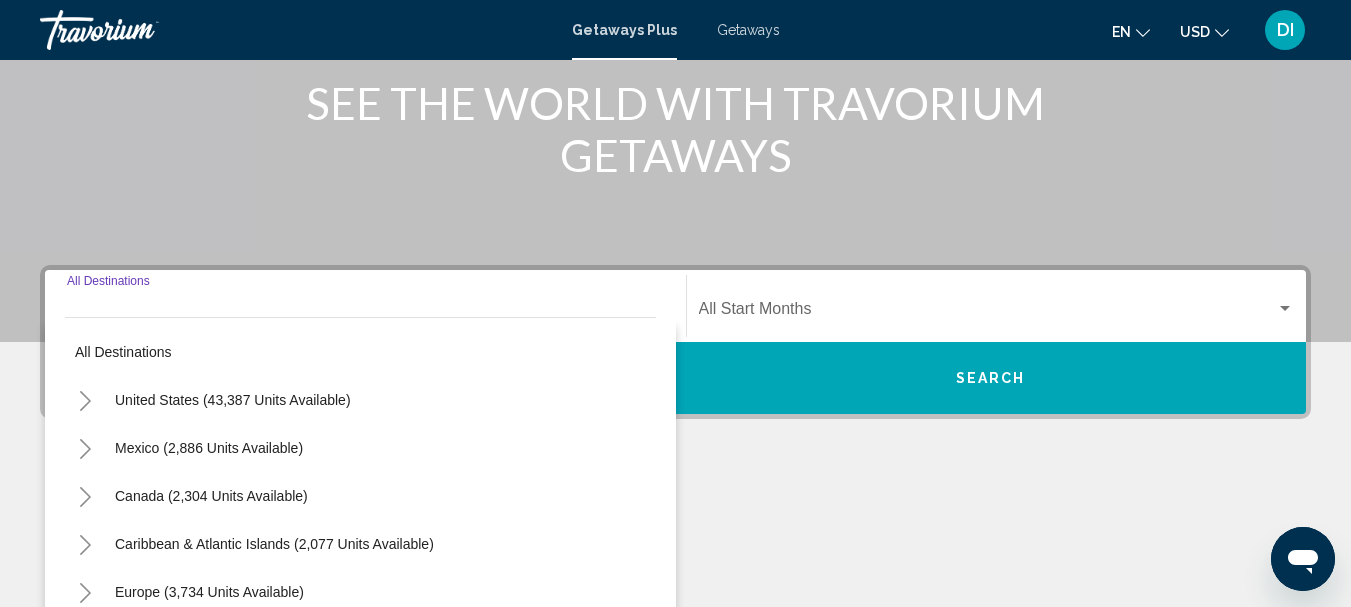scroll, scrollTop: 458, scrollLeft: 0, axis: vertical 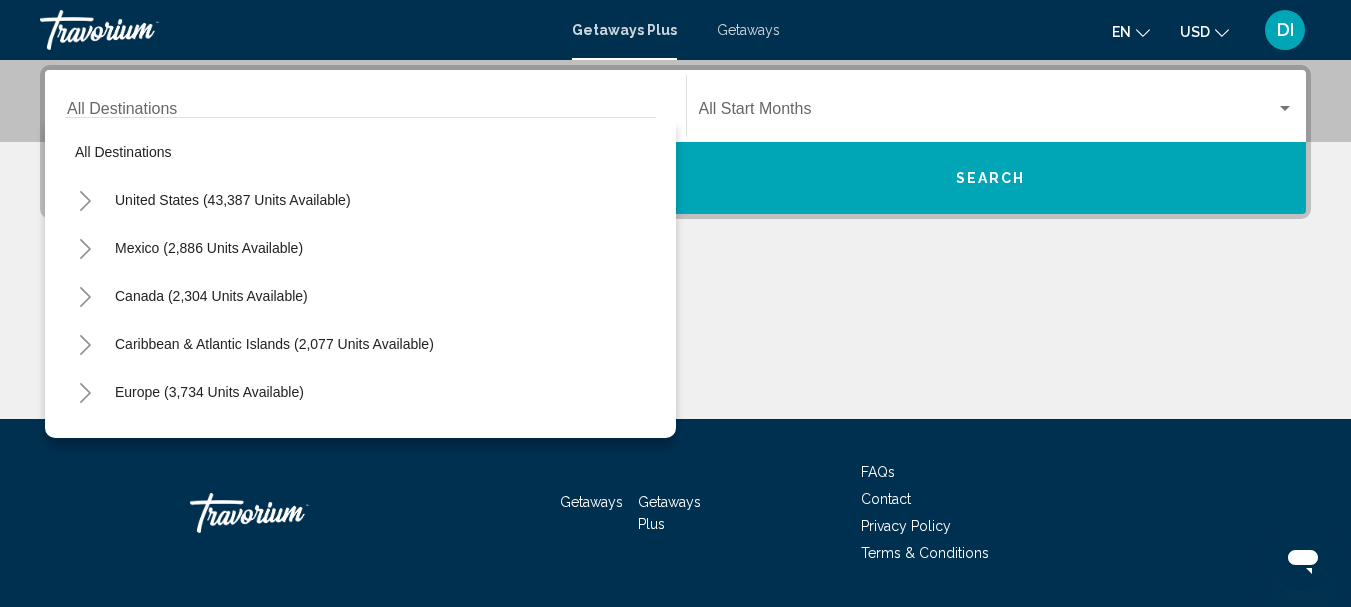 click 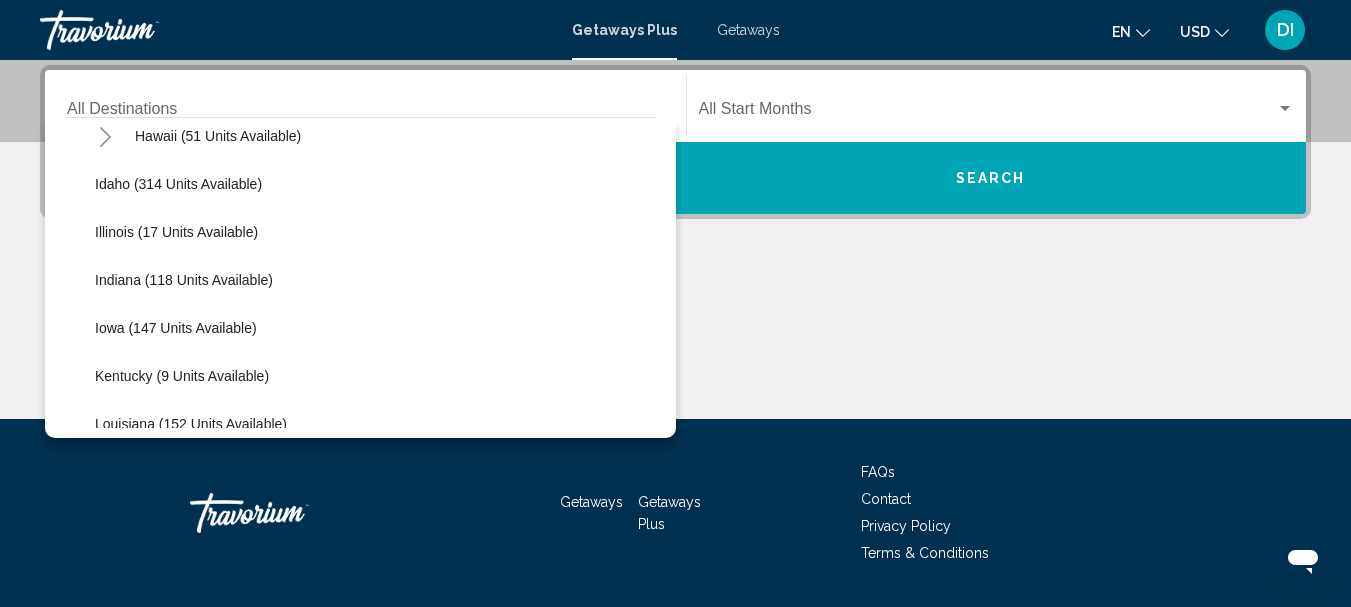 scroll, scrollTop: 500, scrollLeft: 0, axis: vertical 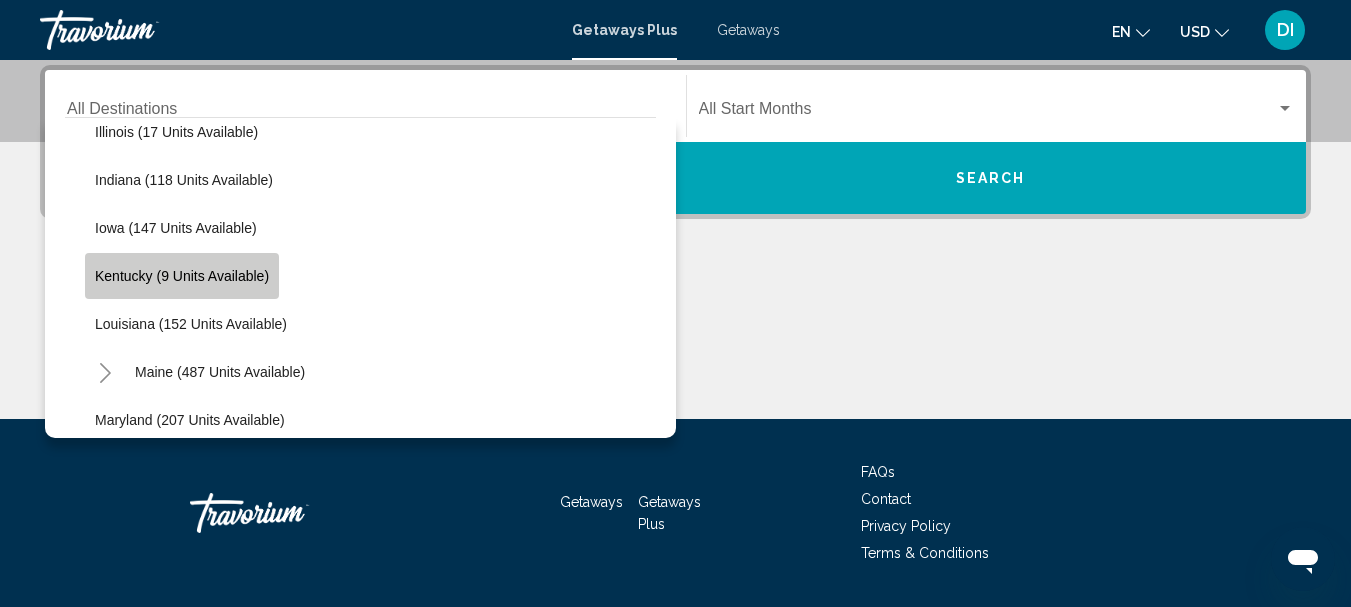 click on "Kentucky (9 units available)" 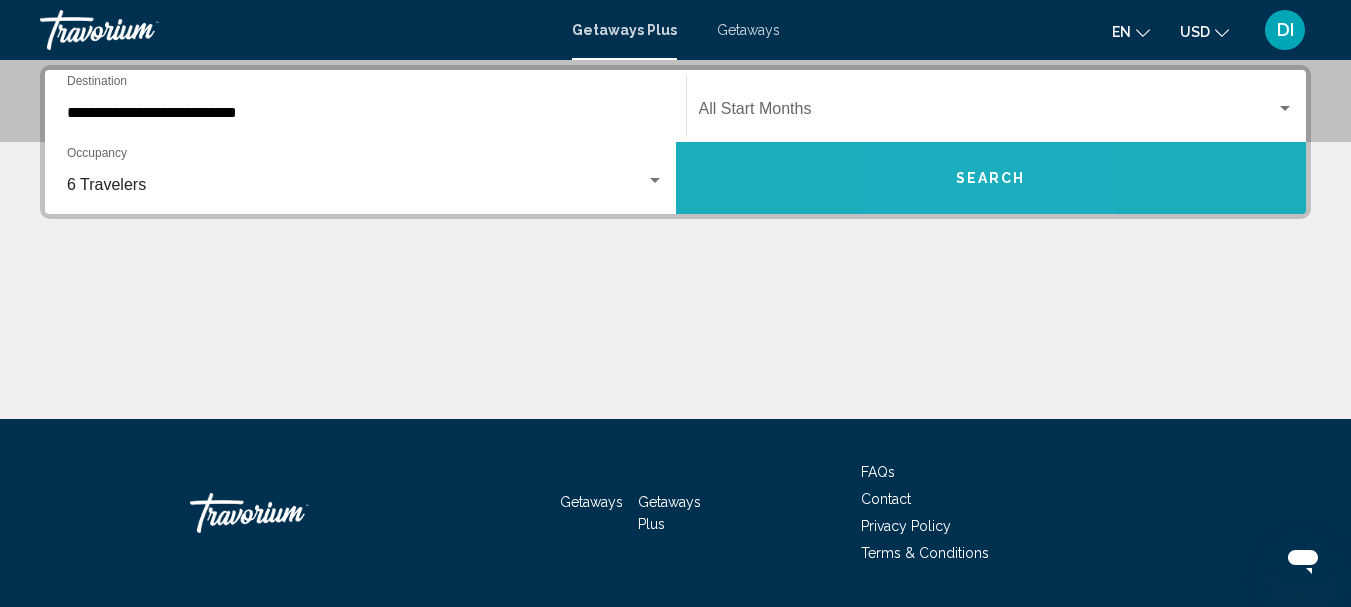 click on "Search" at bounding box center (991, 179) 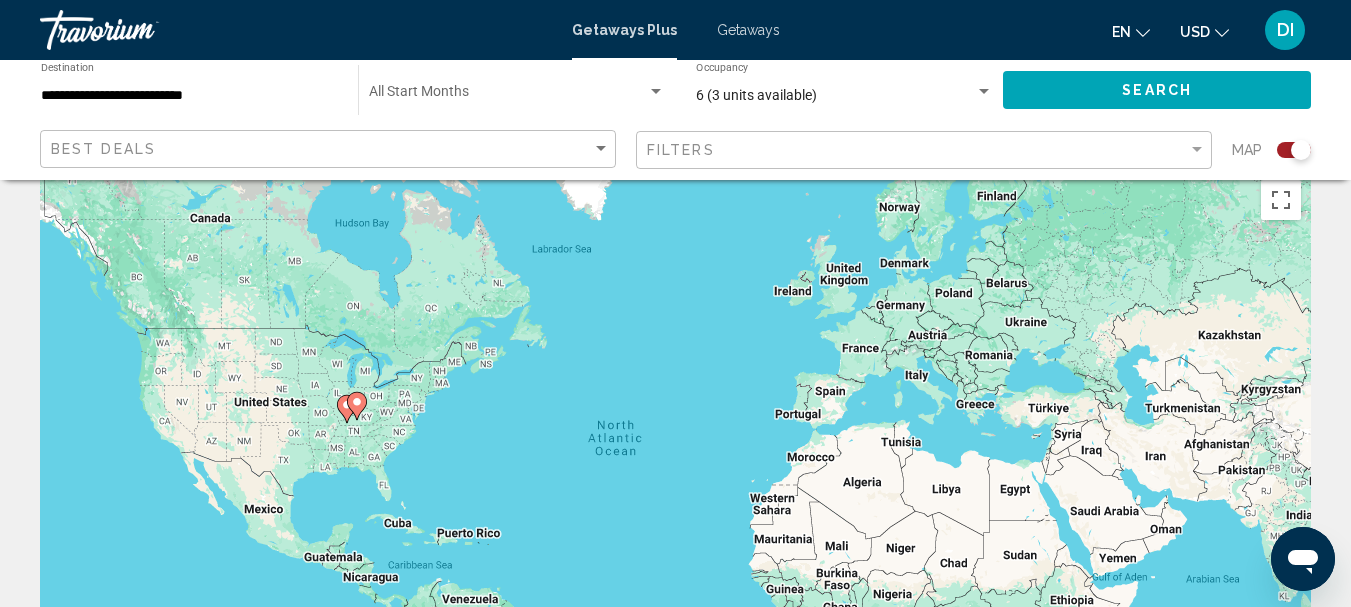 scroll, scrollTop: 0, scrollLeft: 0, axis: both 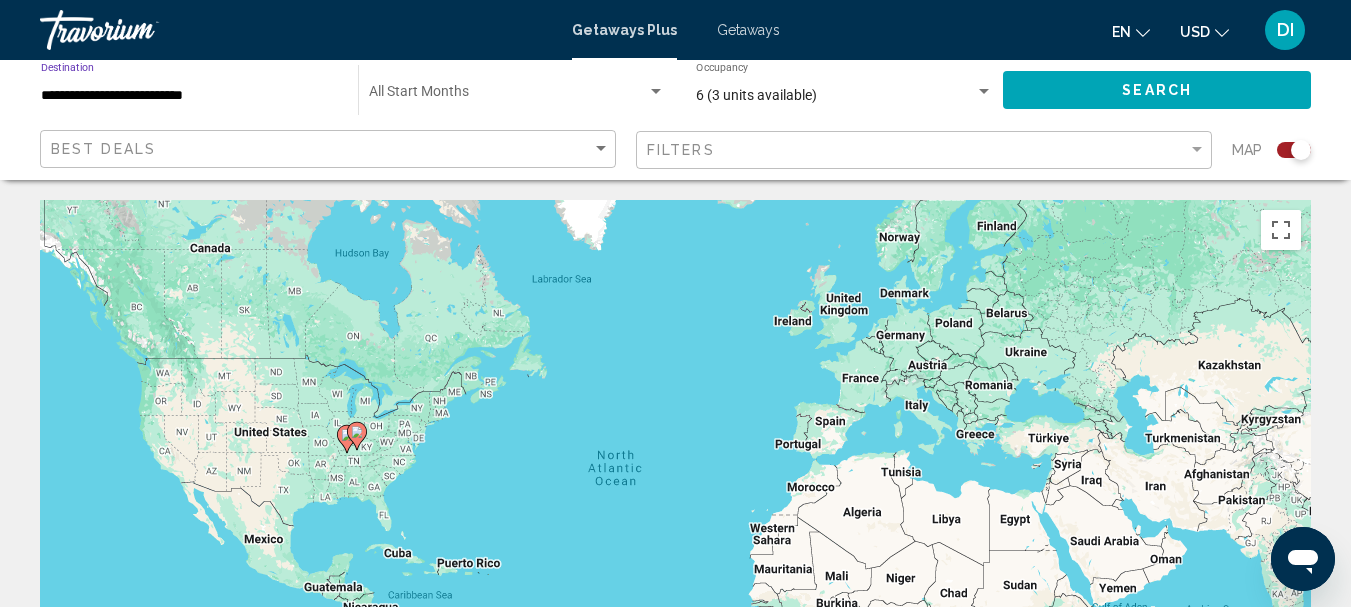 click on "**********" at bounding box center (189, 96) 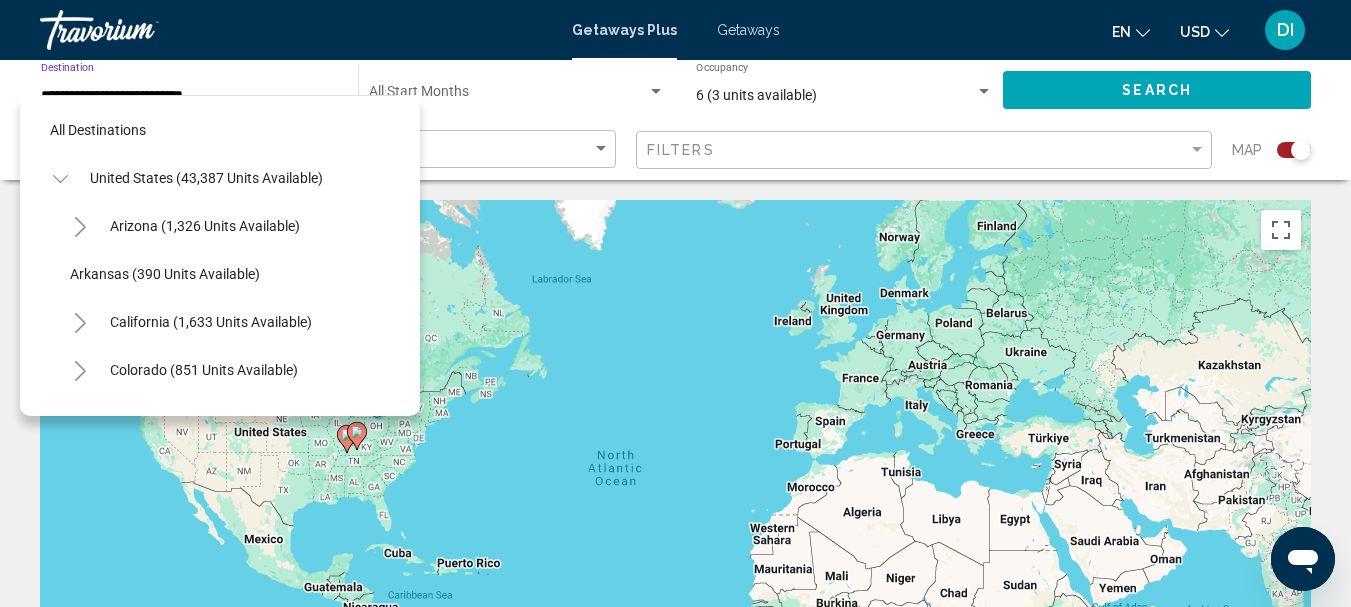 scroll, scrollTop: 511, scrollLeft: 0, axis: vertical 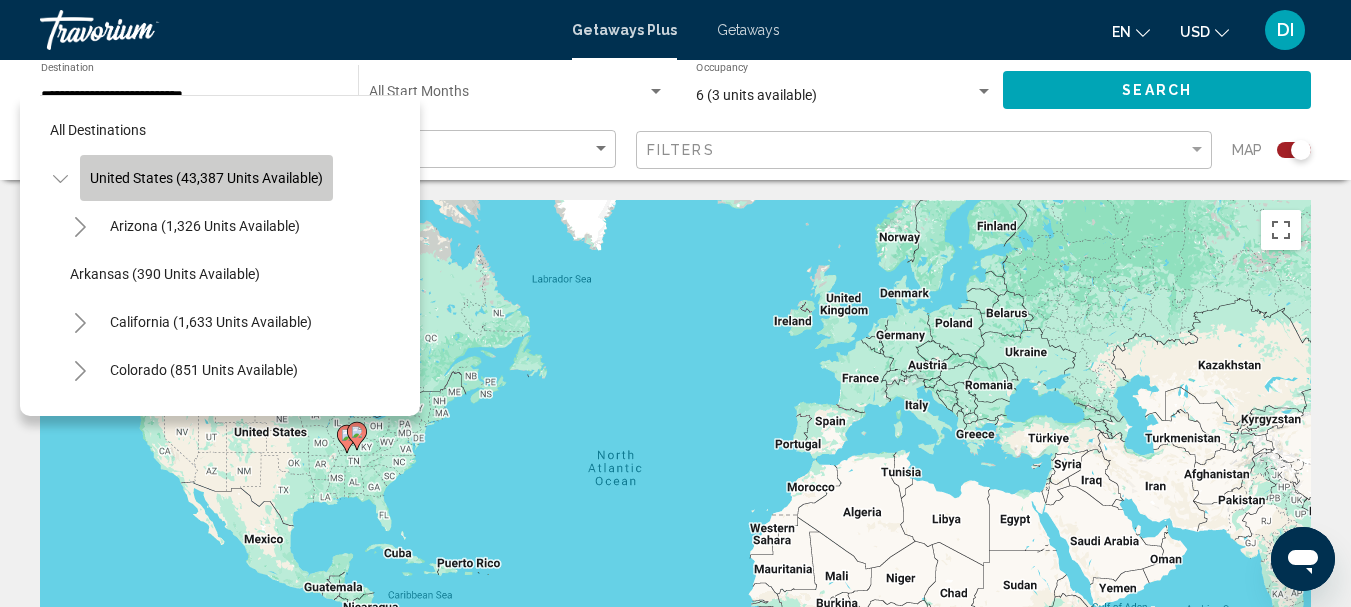 click on "United States (43,387 units available)" 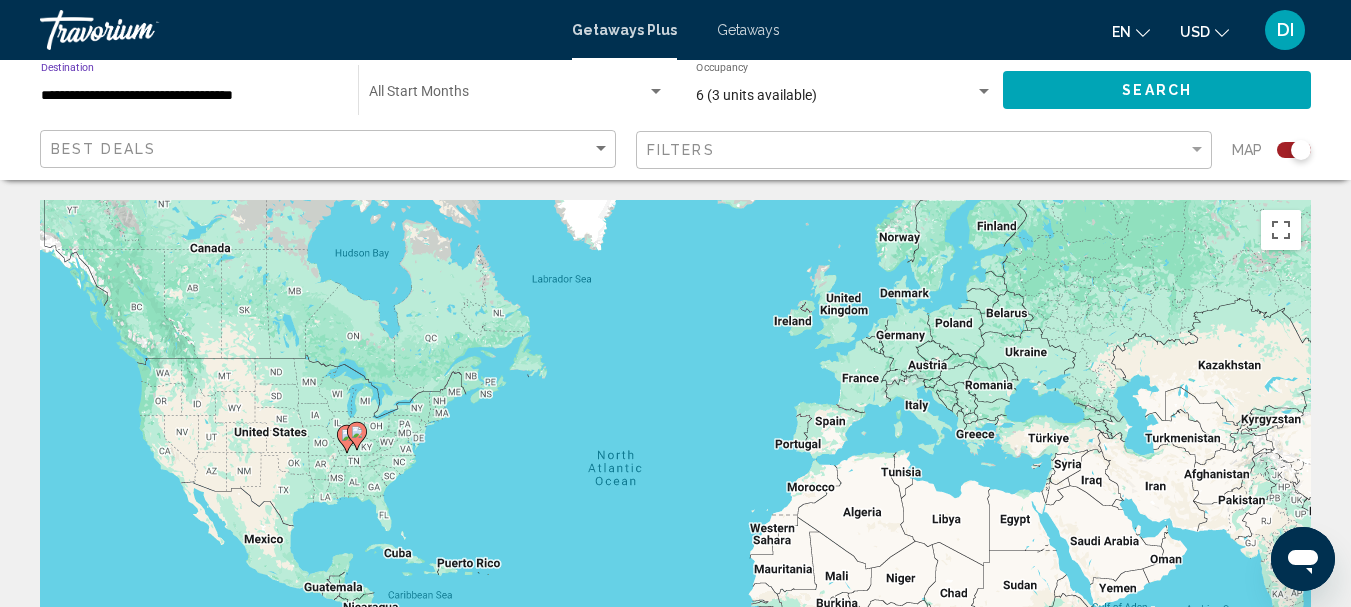 click on "Search" 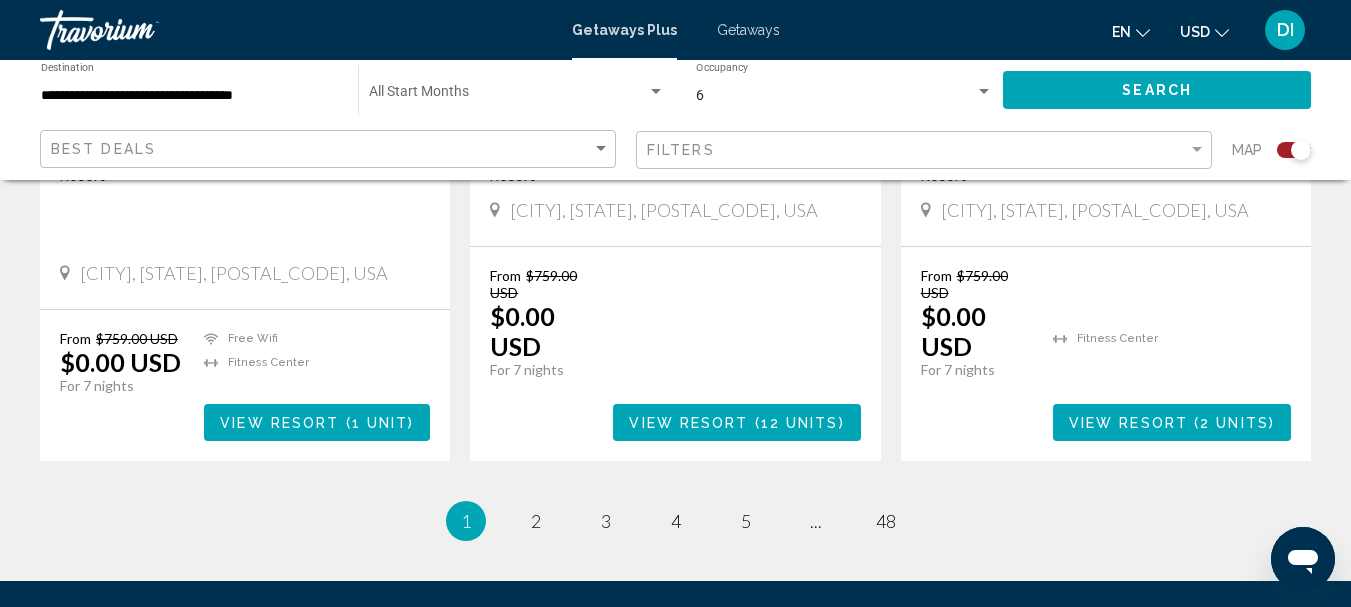 scroll, scrollTop: 3300, scrollLeft: 0, axis: vertical 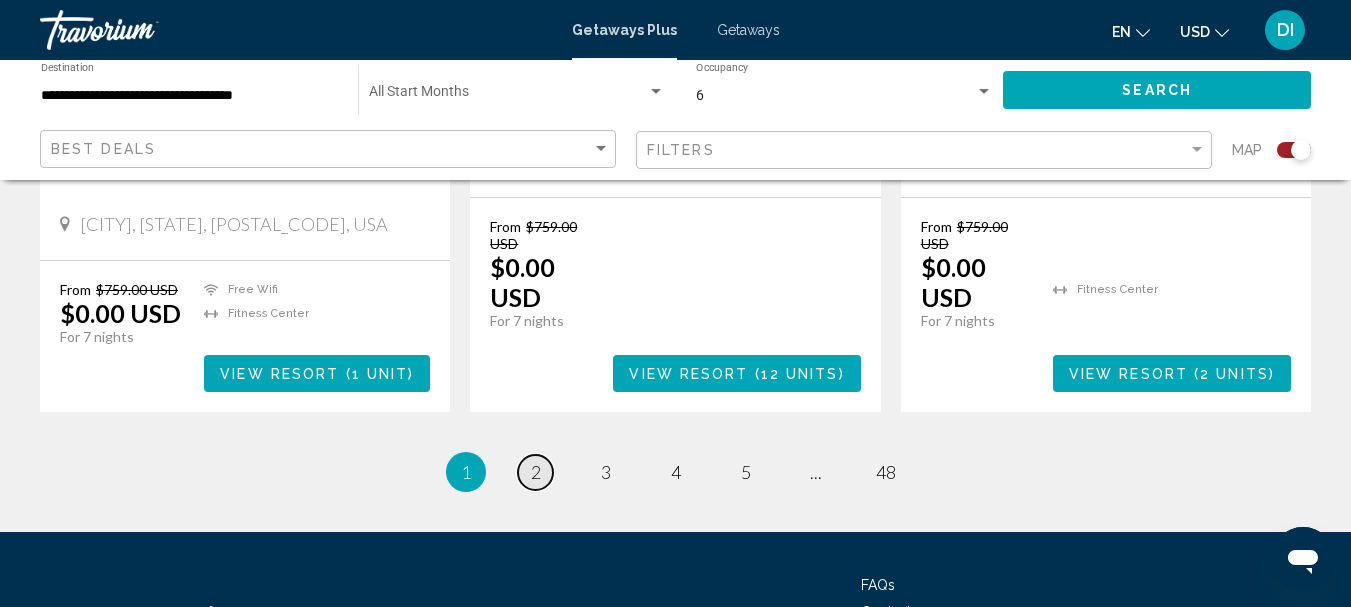 click on "2" at bounding box center (536, 472) 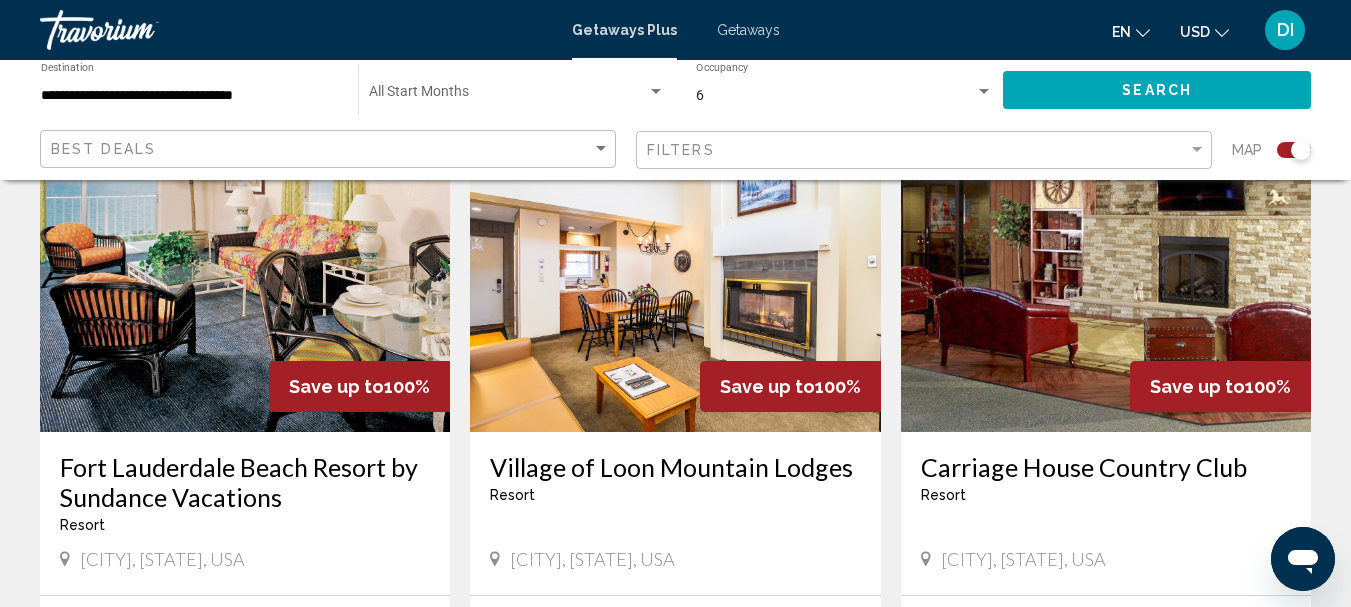 scroll, scrollTop: 2900, scrollLeft: 0, axis: vertical 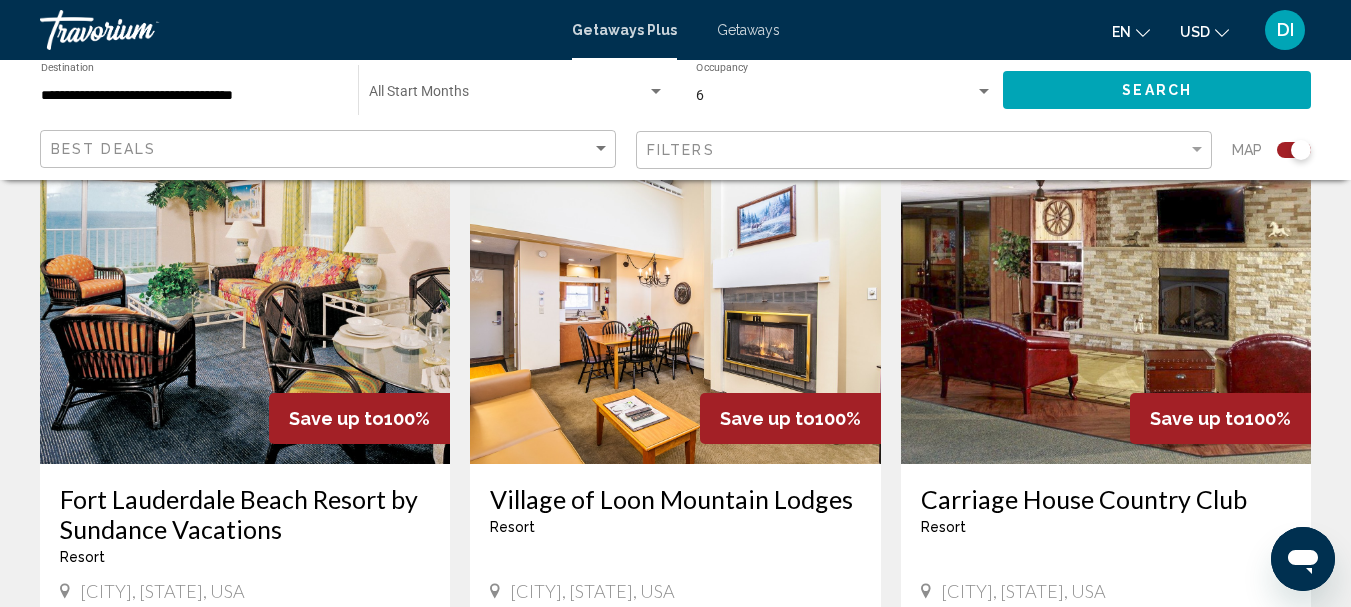 click at bounding box center [245, 304] 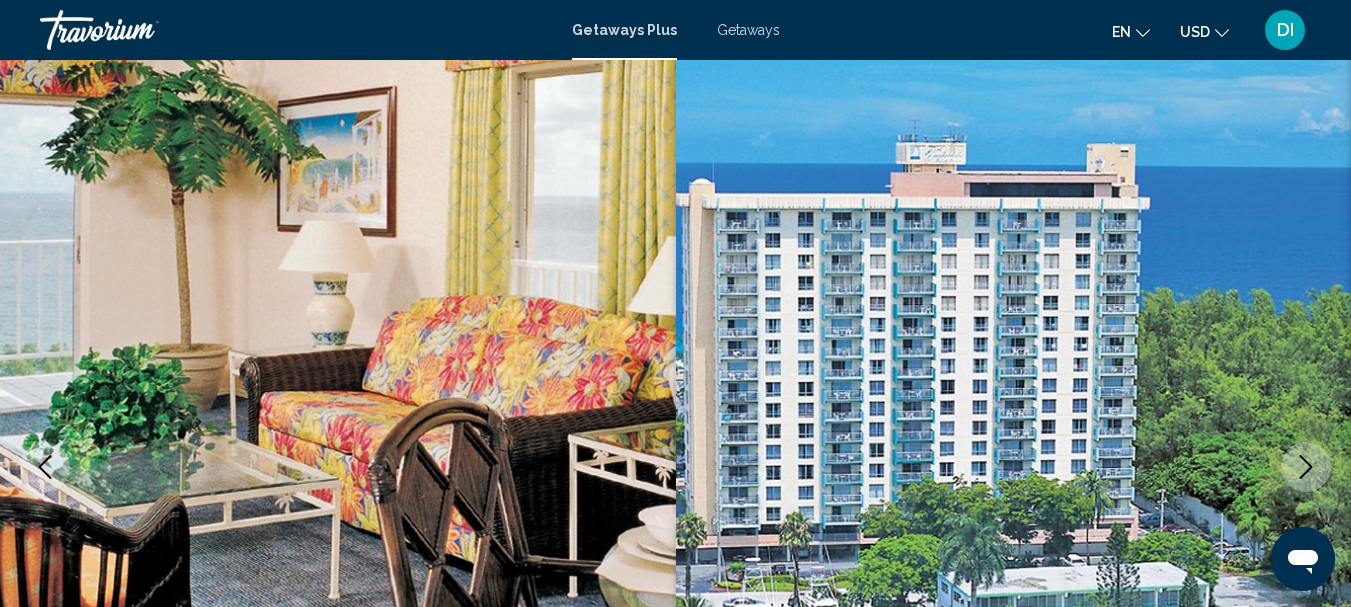 scroll, scrollTop: 0, scrollLeft: 0, axis: both 